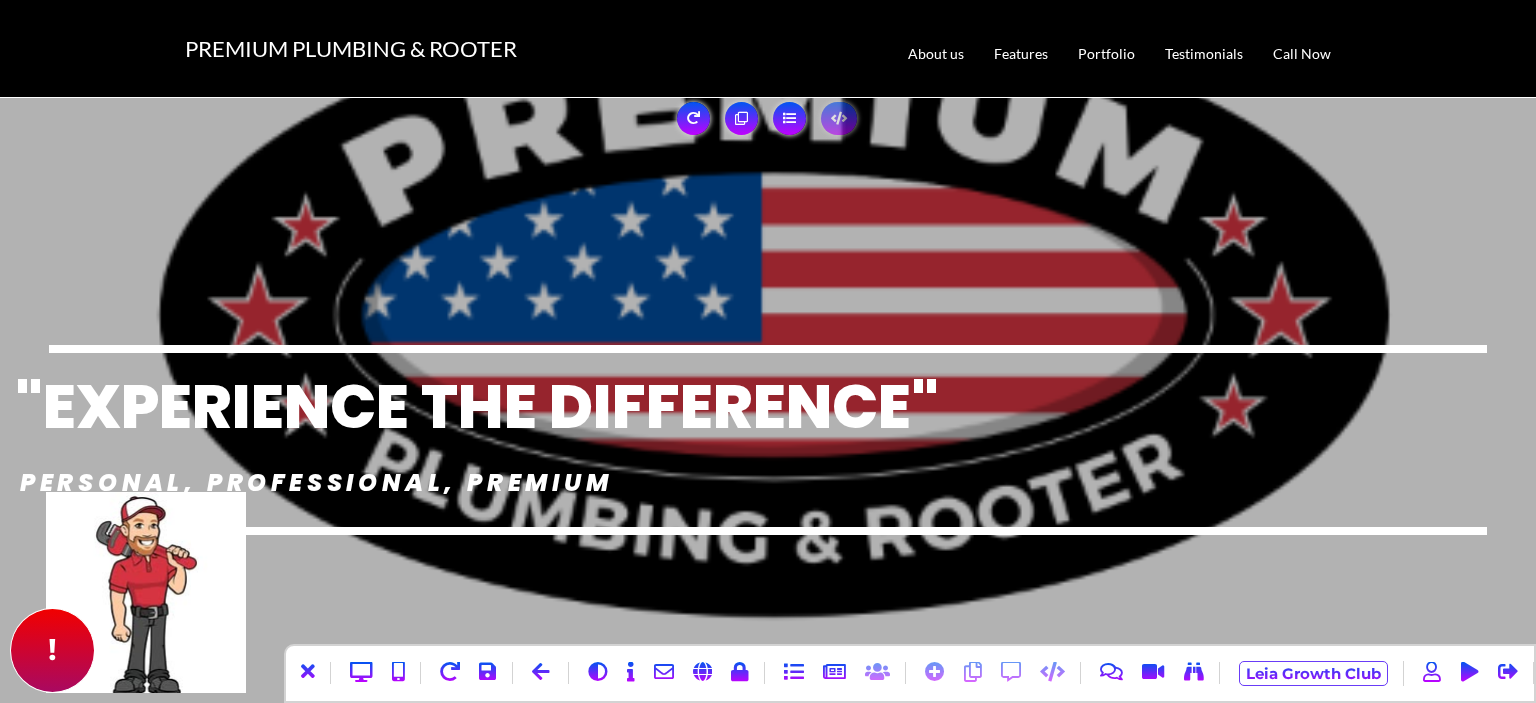 scroll, scrollTop: 0, scrollLeft: 0, axis: both 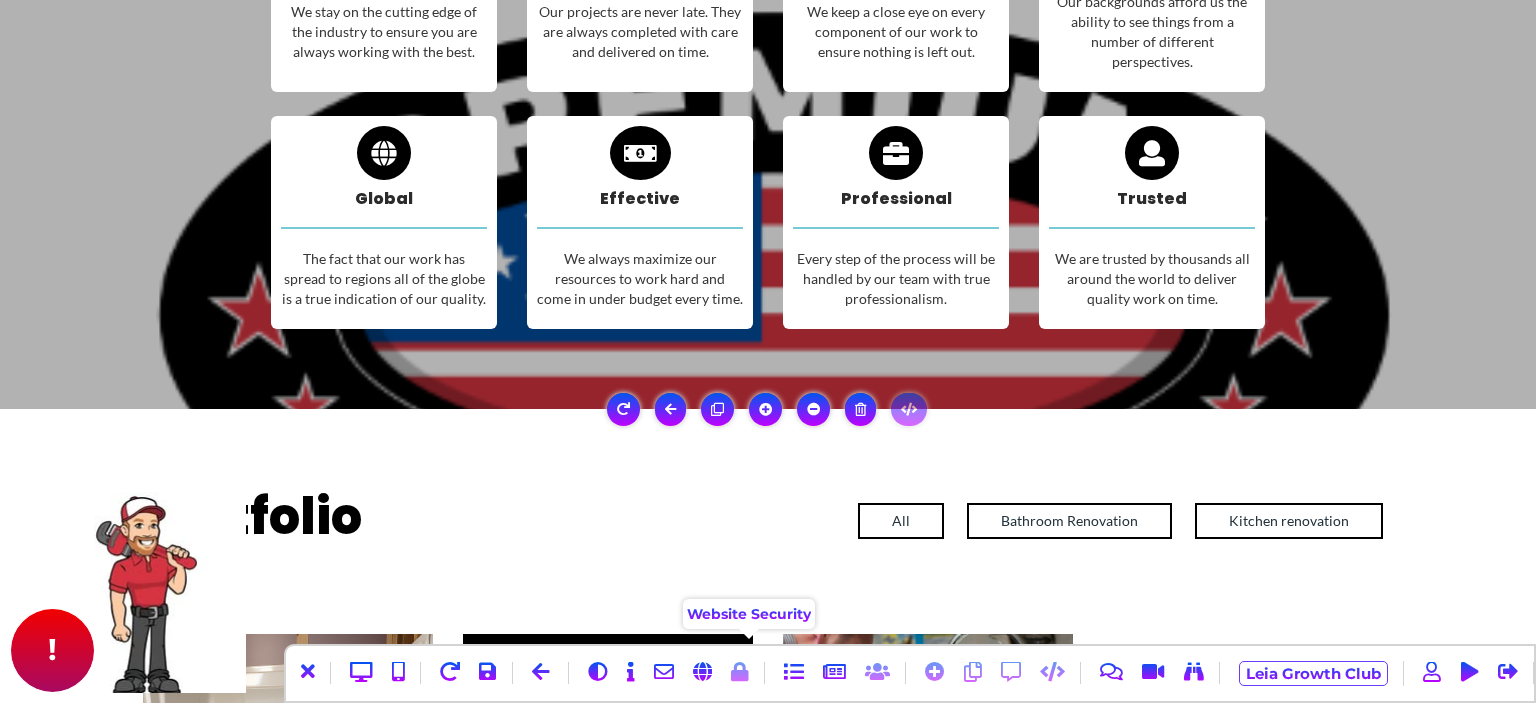 click at bounding box center (740, 672) 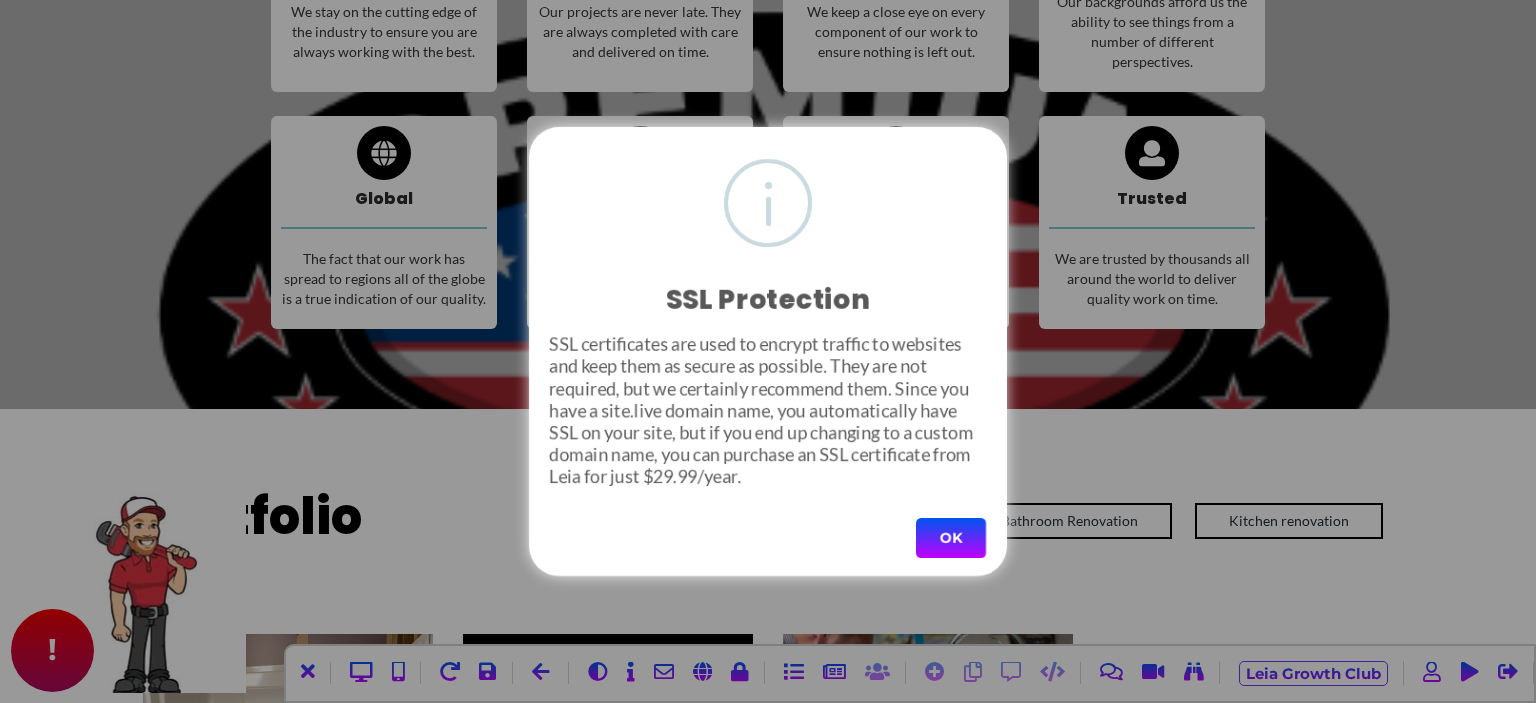 click on "OK" at bounding box center [951, 538] 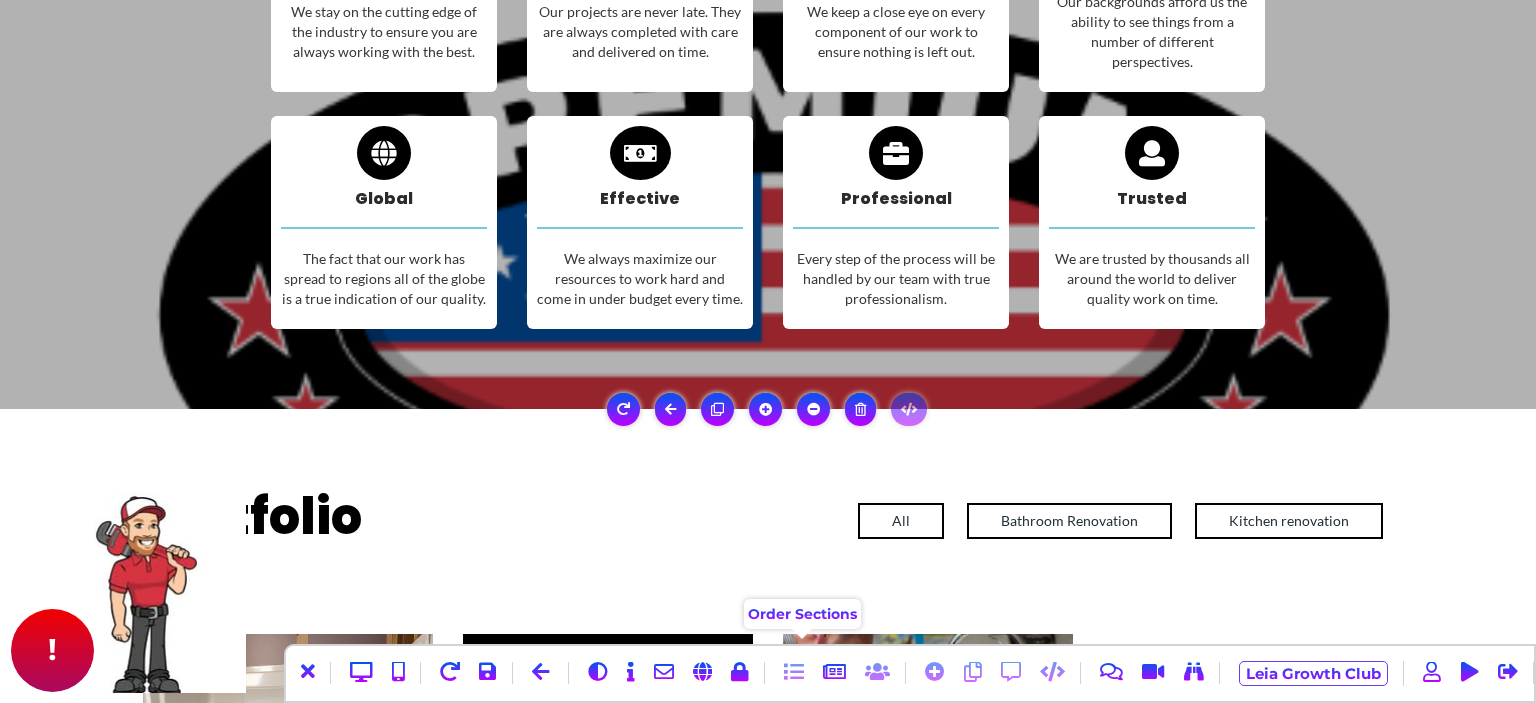 click at bounding box center [794, 672] 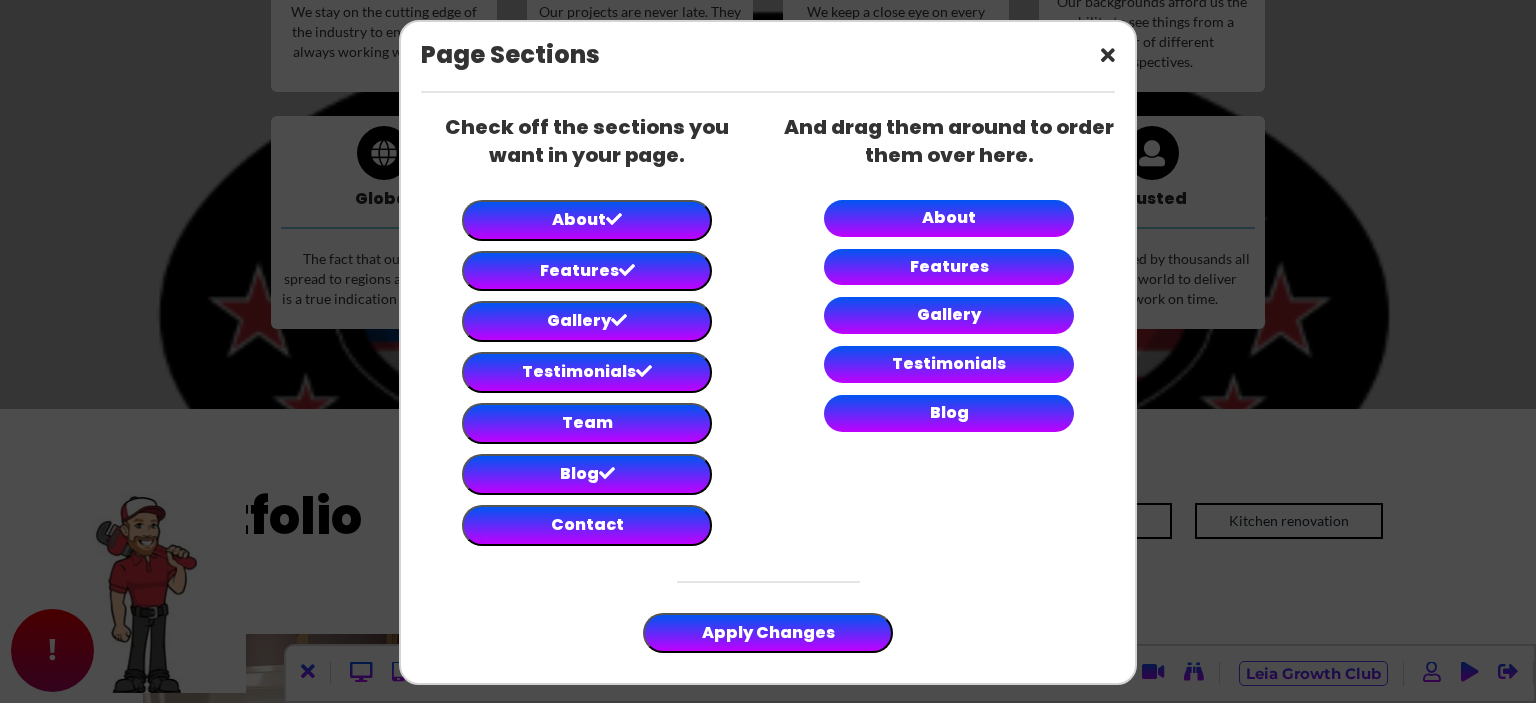 click at bounding box center [1108, 56] 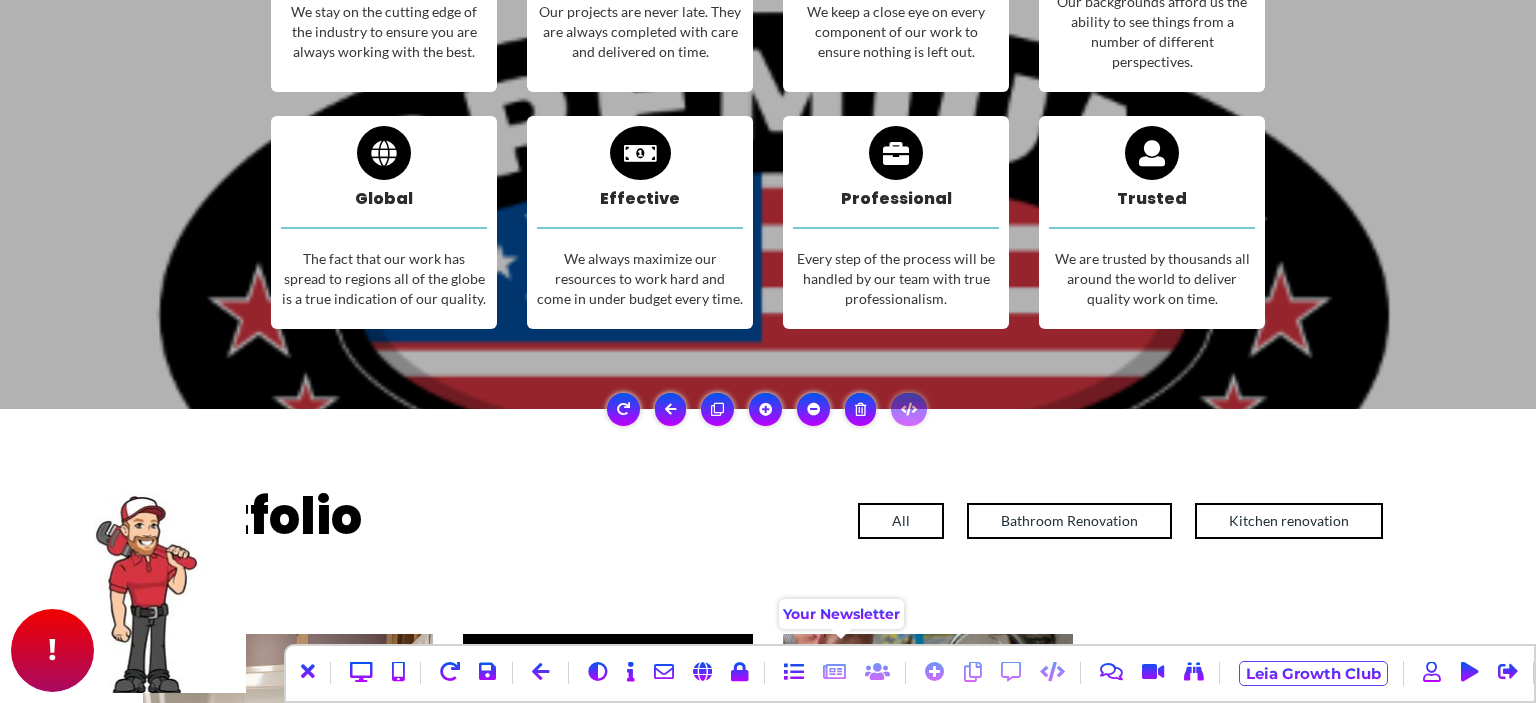 click at bounding box center (834, 672) 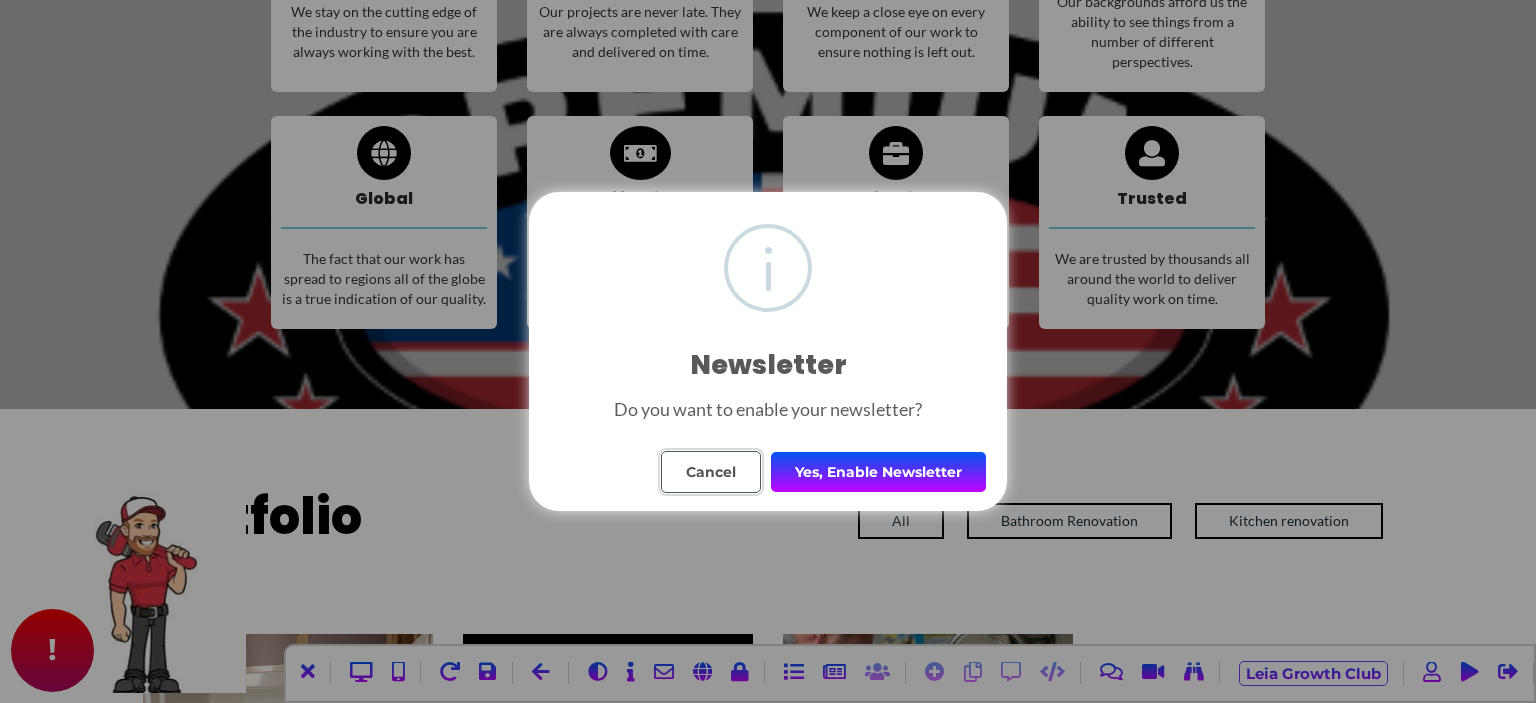 click on "Cancel" at bounding box center (711, 472) 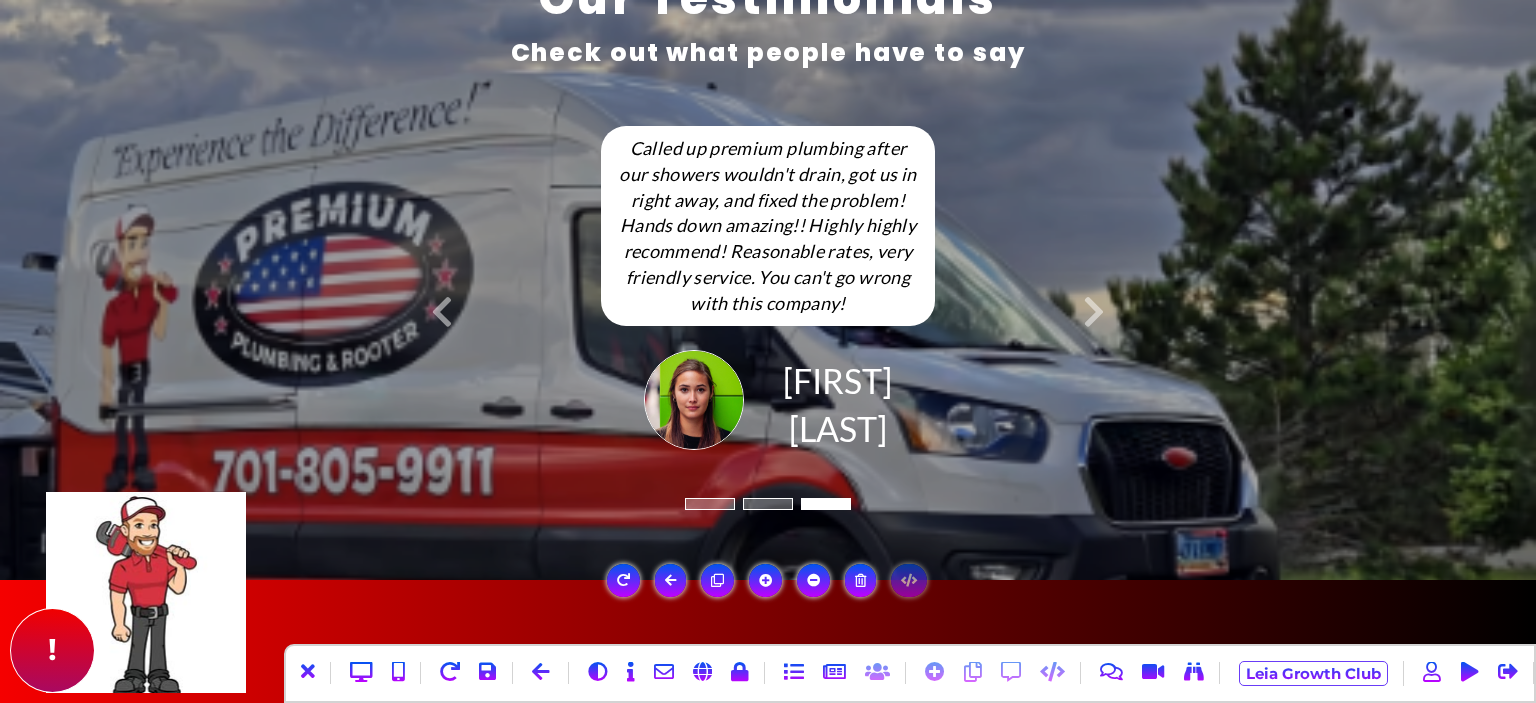 scroll, scrollTop: 2746, scrollLeft: 0, axis: vertical 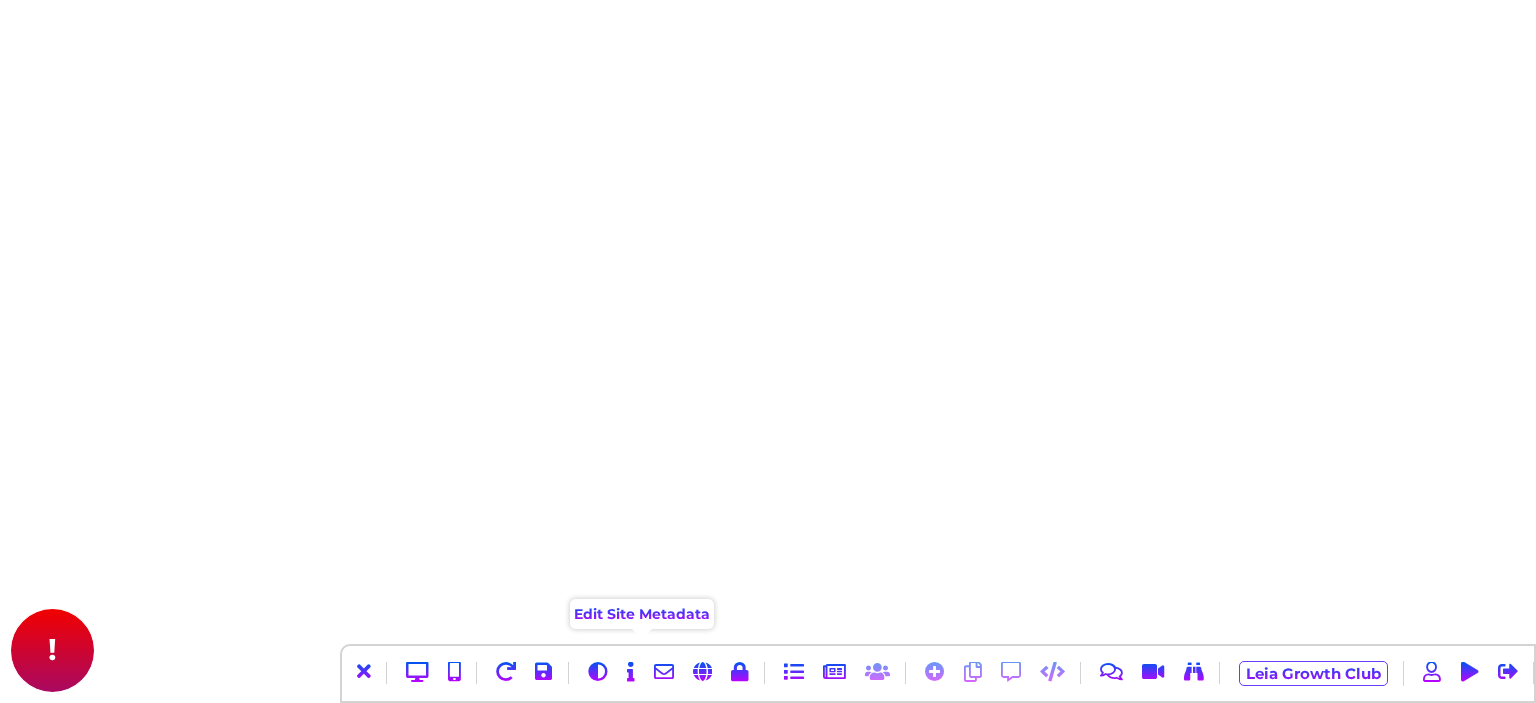 click at bounding box center (631, 672) 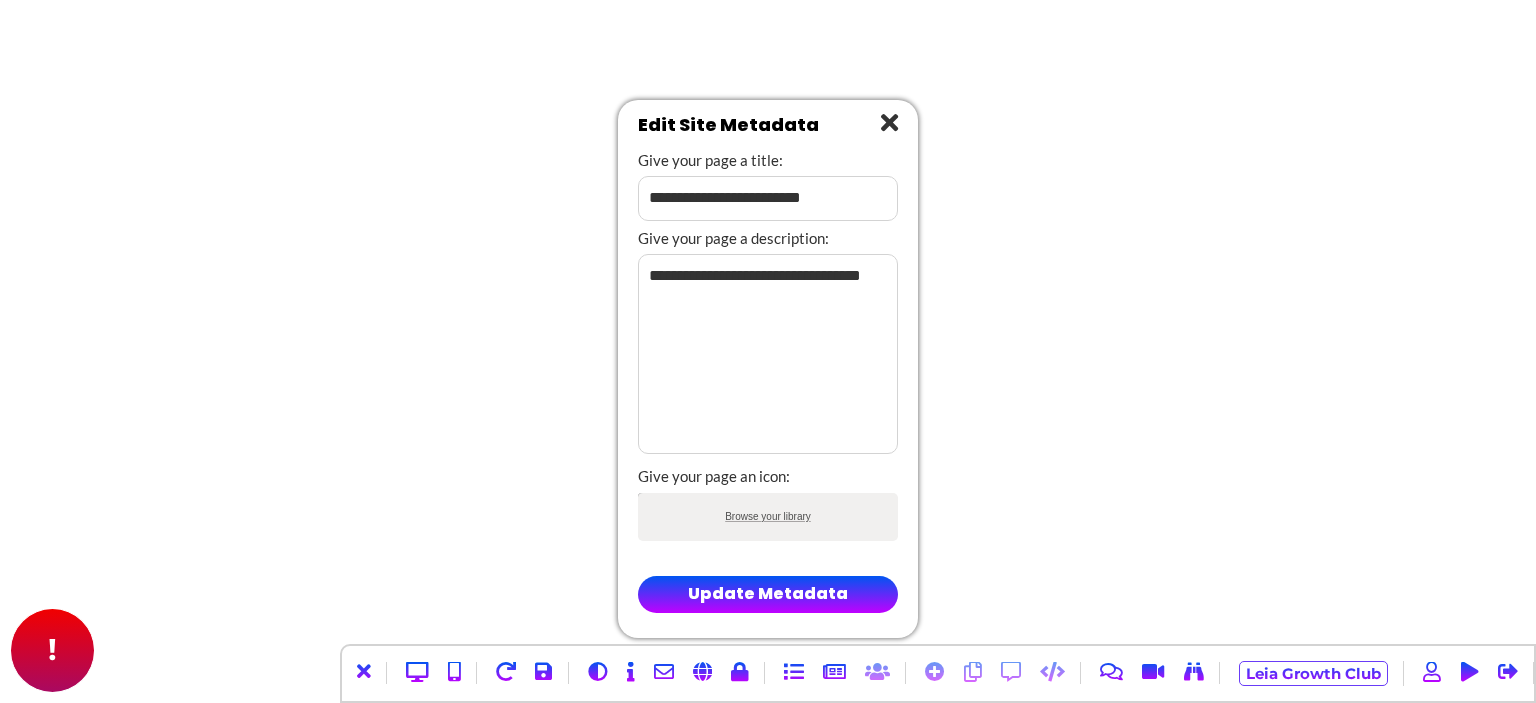 click on "Give your page a description:" at bounding box center (768, 238) 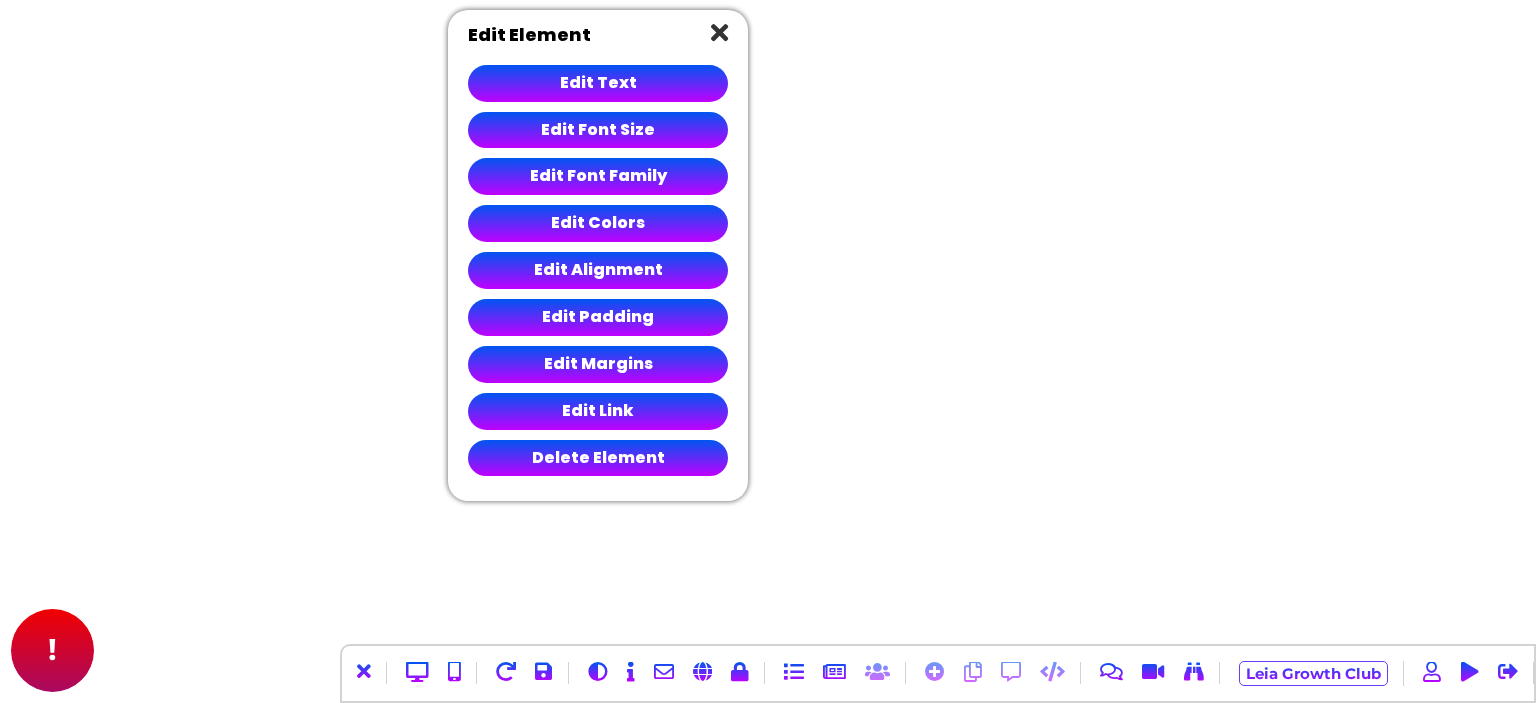 click at bounding box center (669, 673) 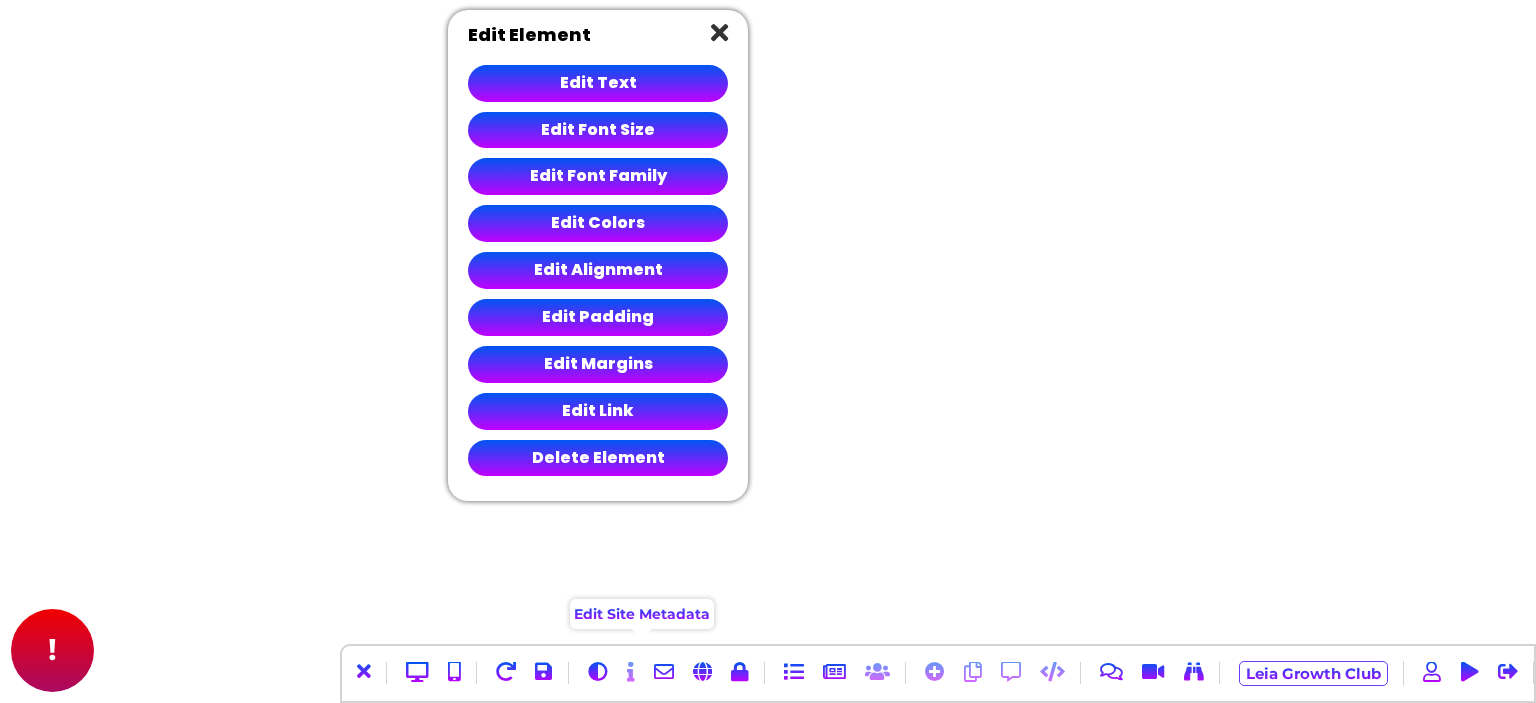 click at bounding box center [631, 672] 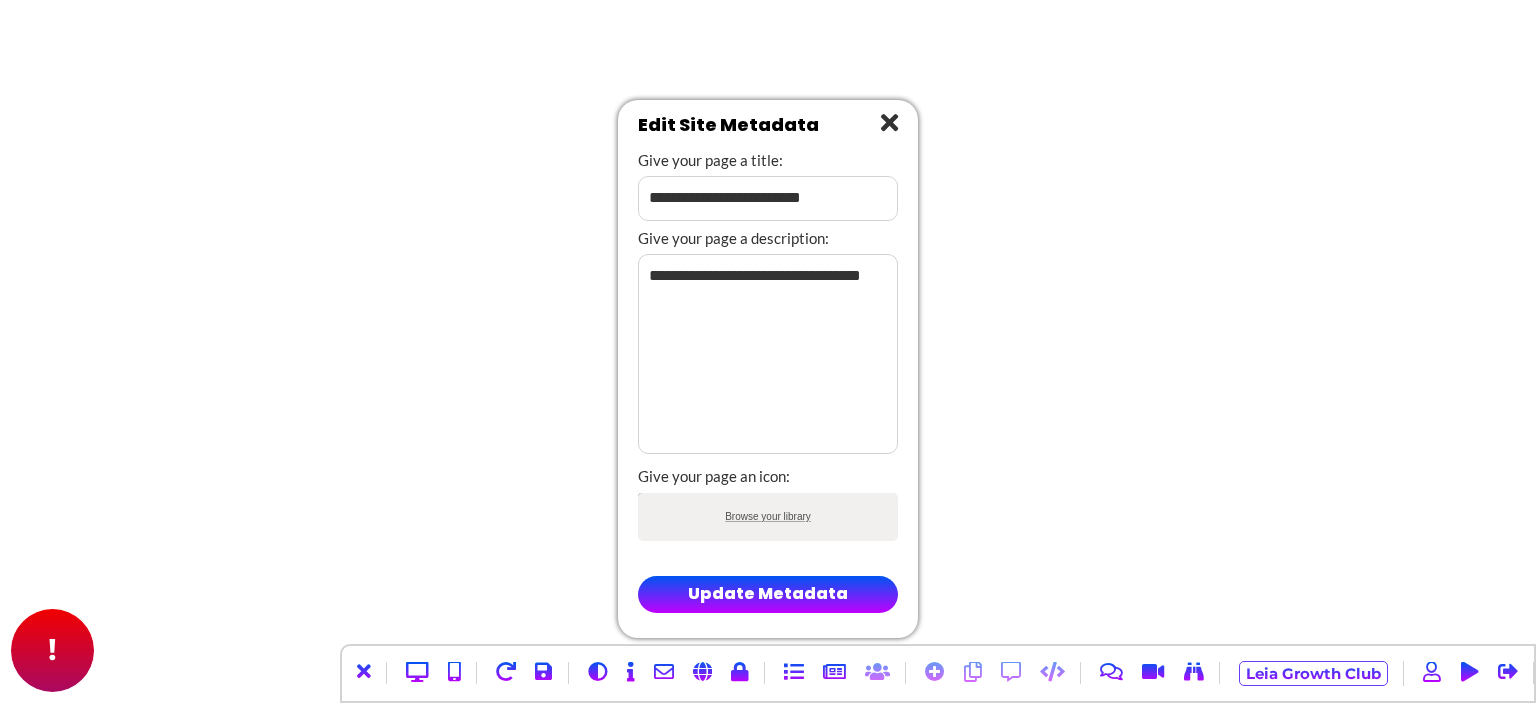 click on "**********" at bounding box center [768, 354] 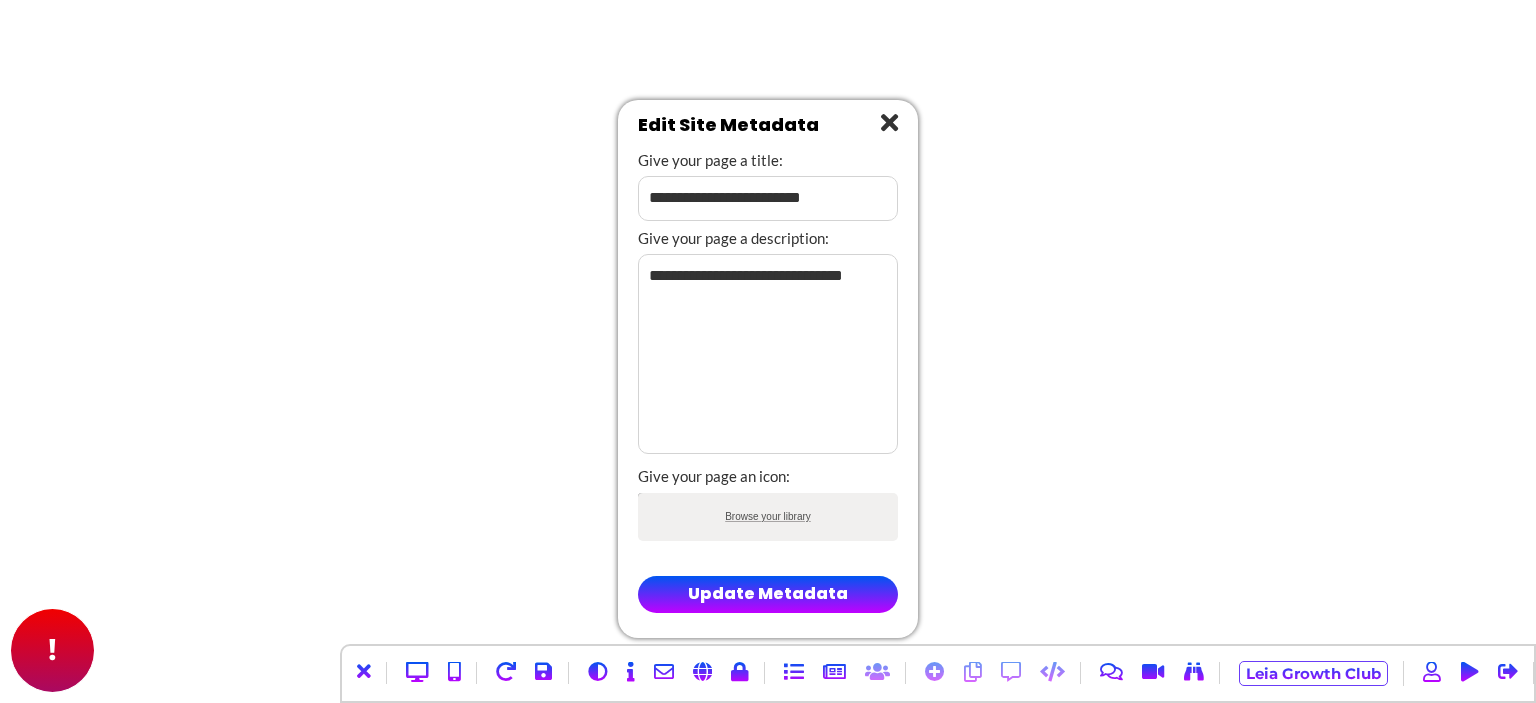 click on "**********" at bounding box center (768, 354) 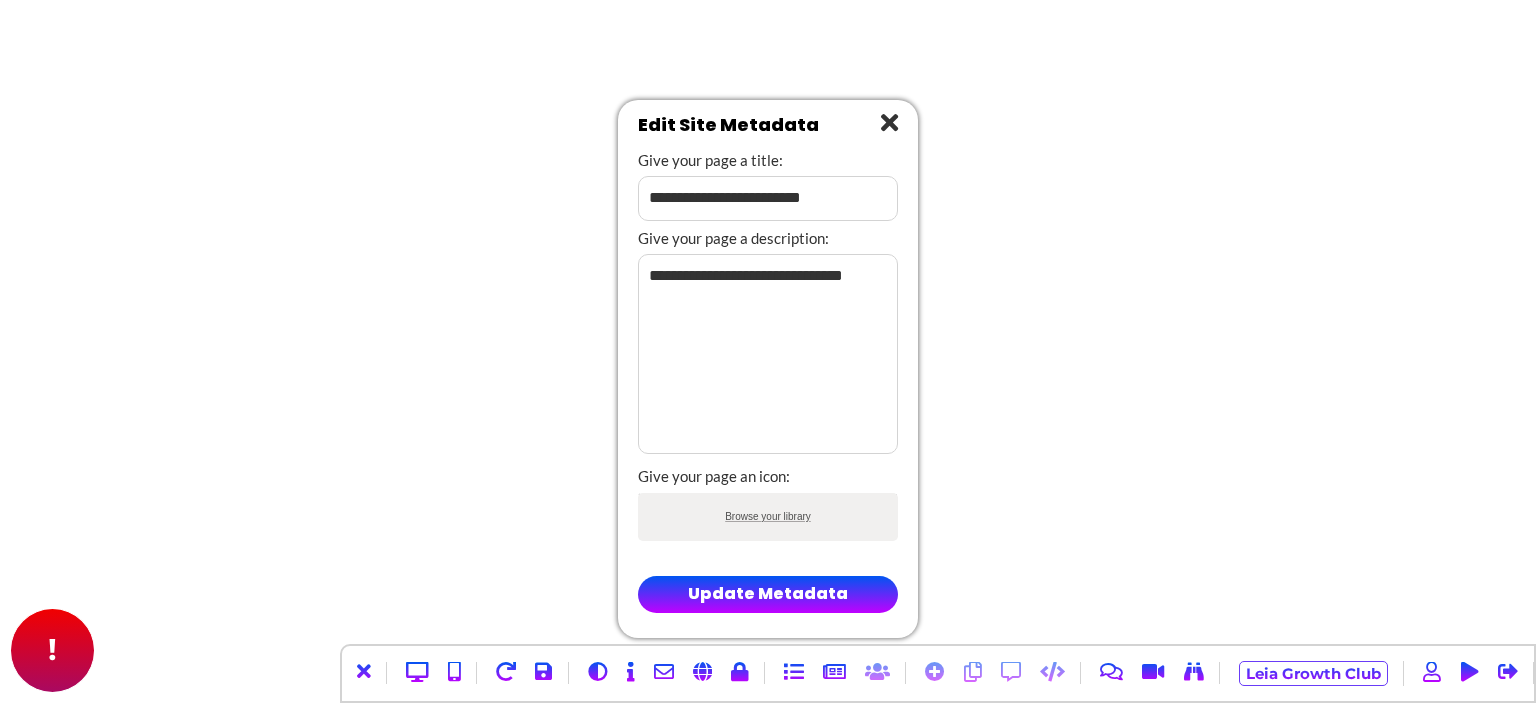 click on "Browse your library" at bounding box center [768, 496] 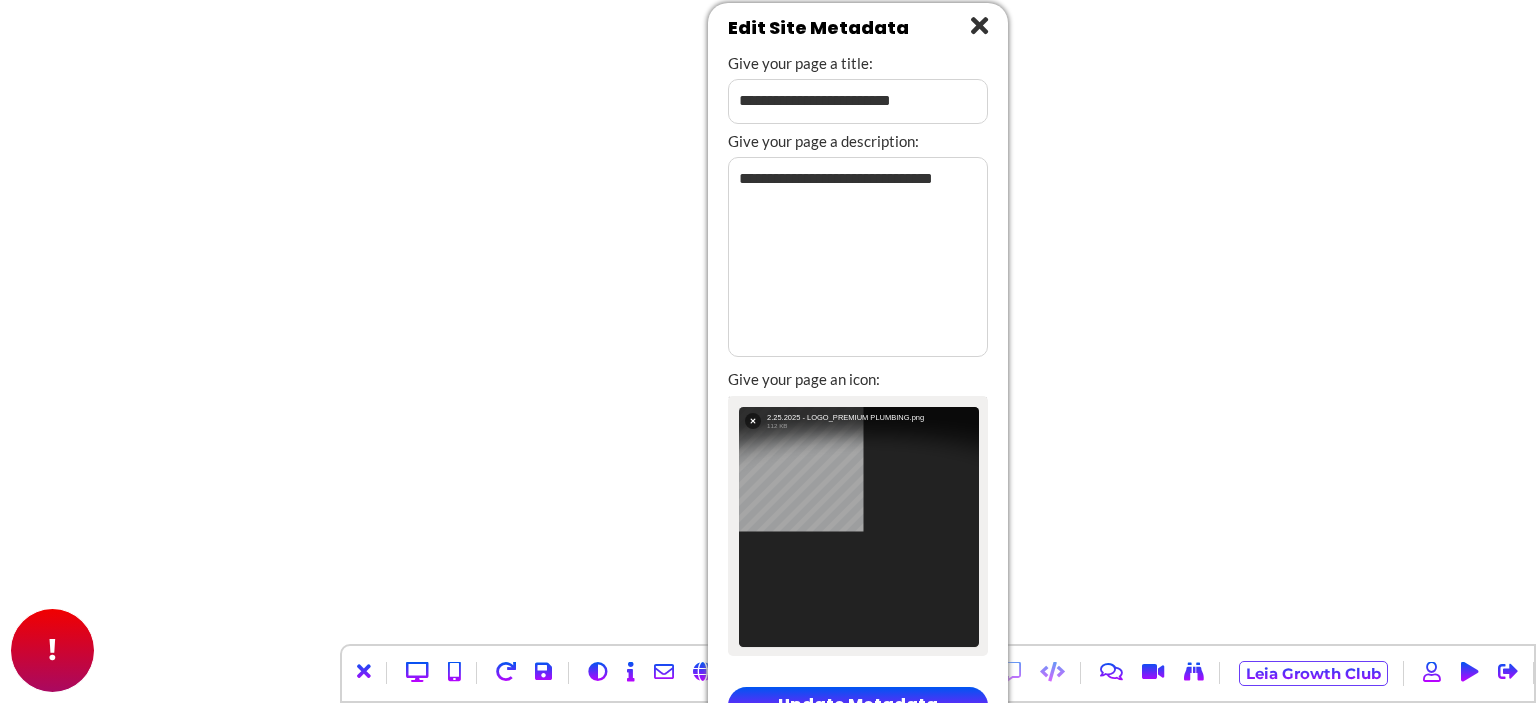 drag, startPoint x: 760, startPoint y: 131, endPoint x: 850, endPoint y: 34, distance: 132.32158 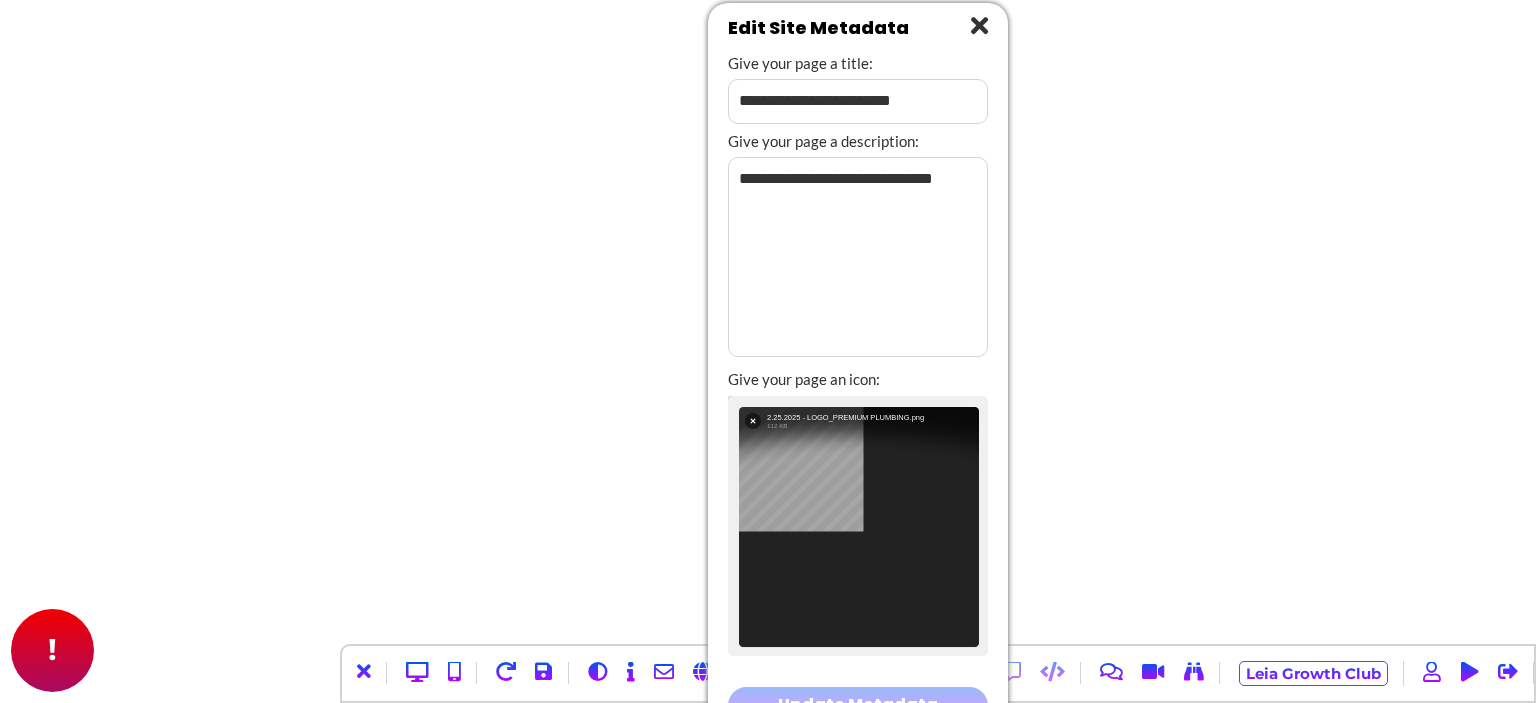 click on "Update Metadata" at bounding box center [858, 705] 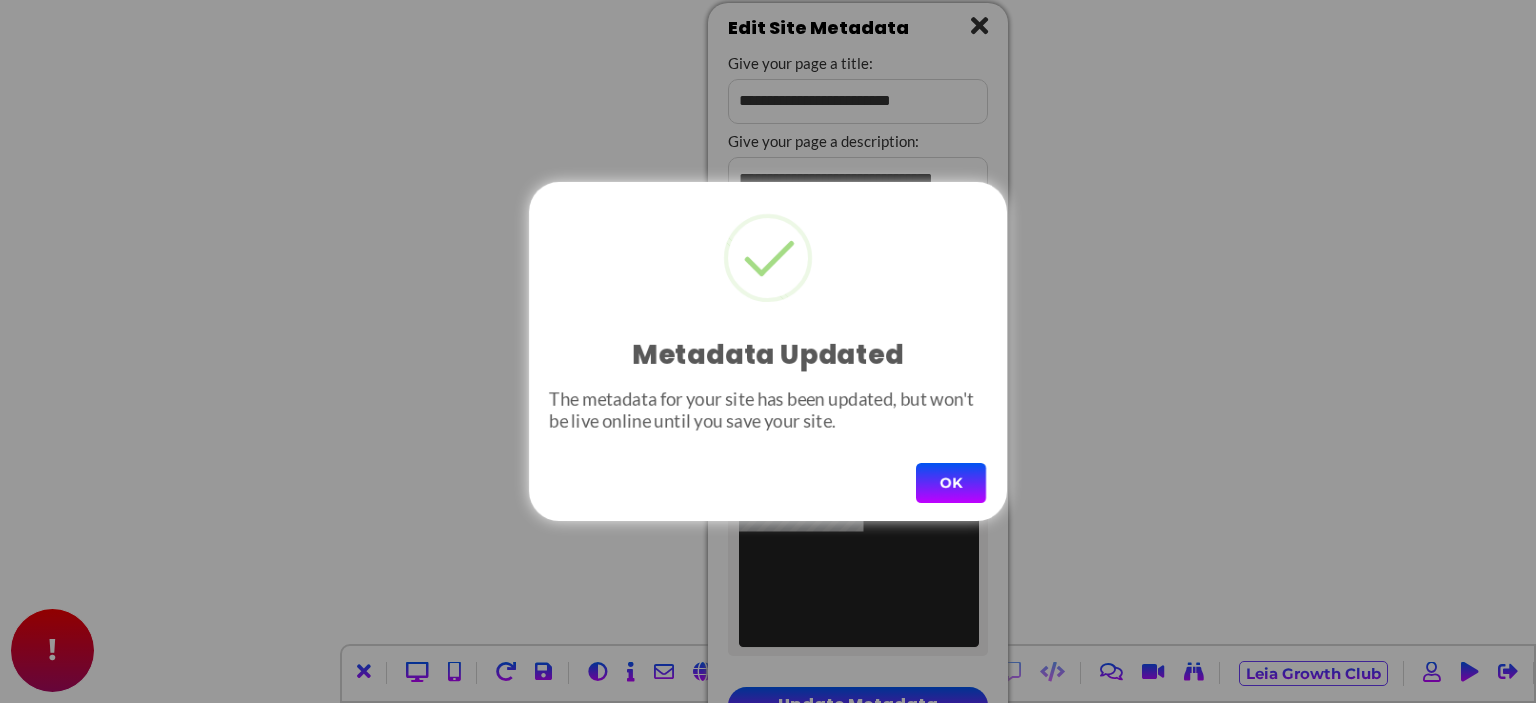 click on "OK" at bounding box center (951, 483) 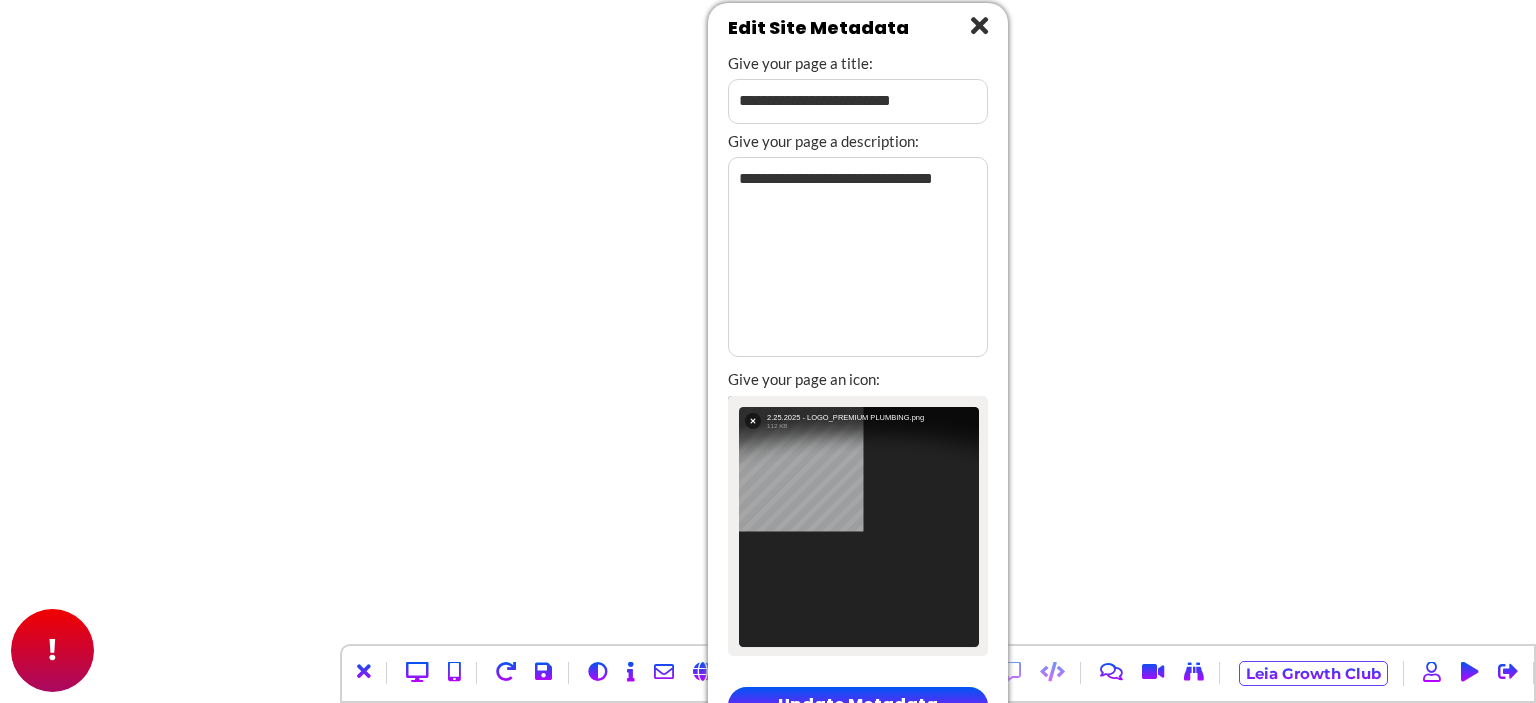 click on "Update Metadata" at bounding box center (858, 705) 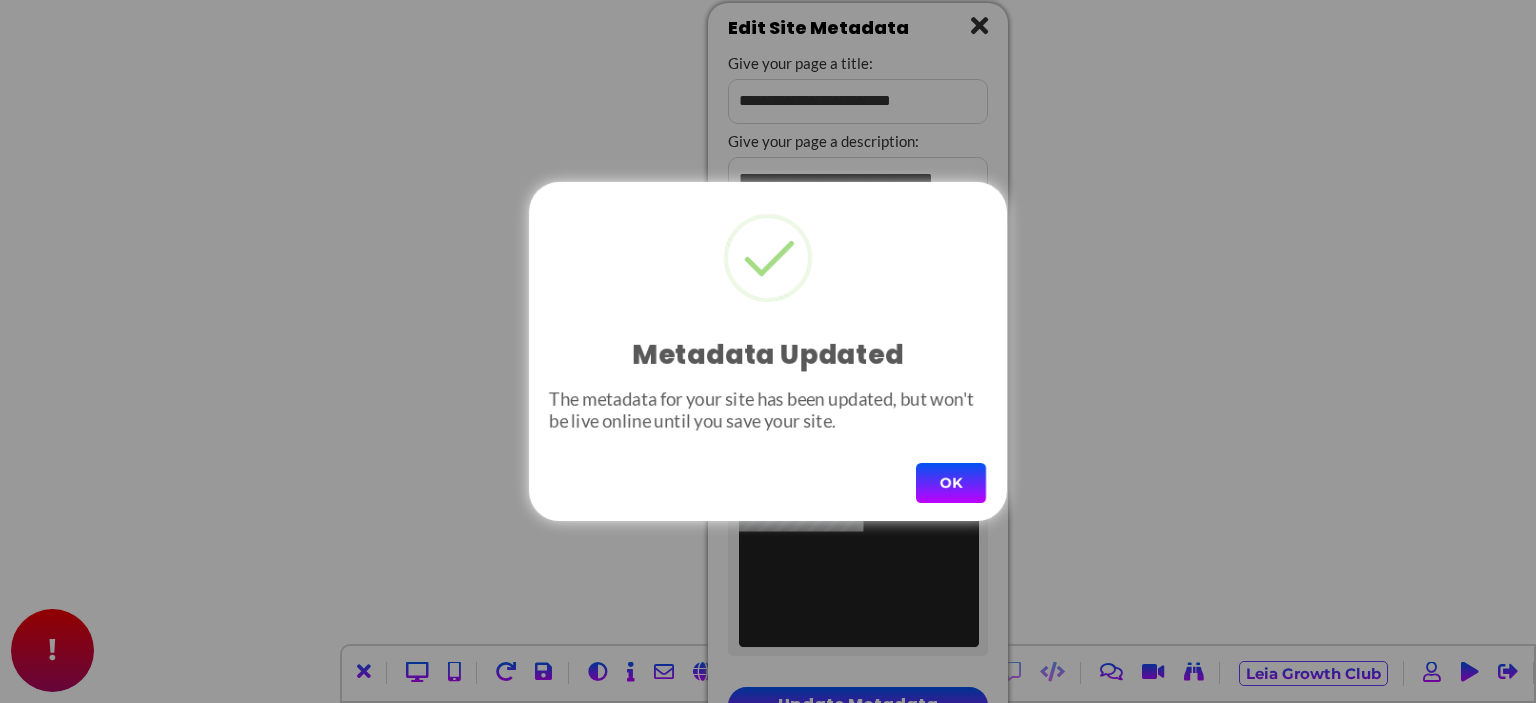 click on "OK" at bounding box center (951, 483) 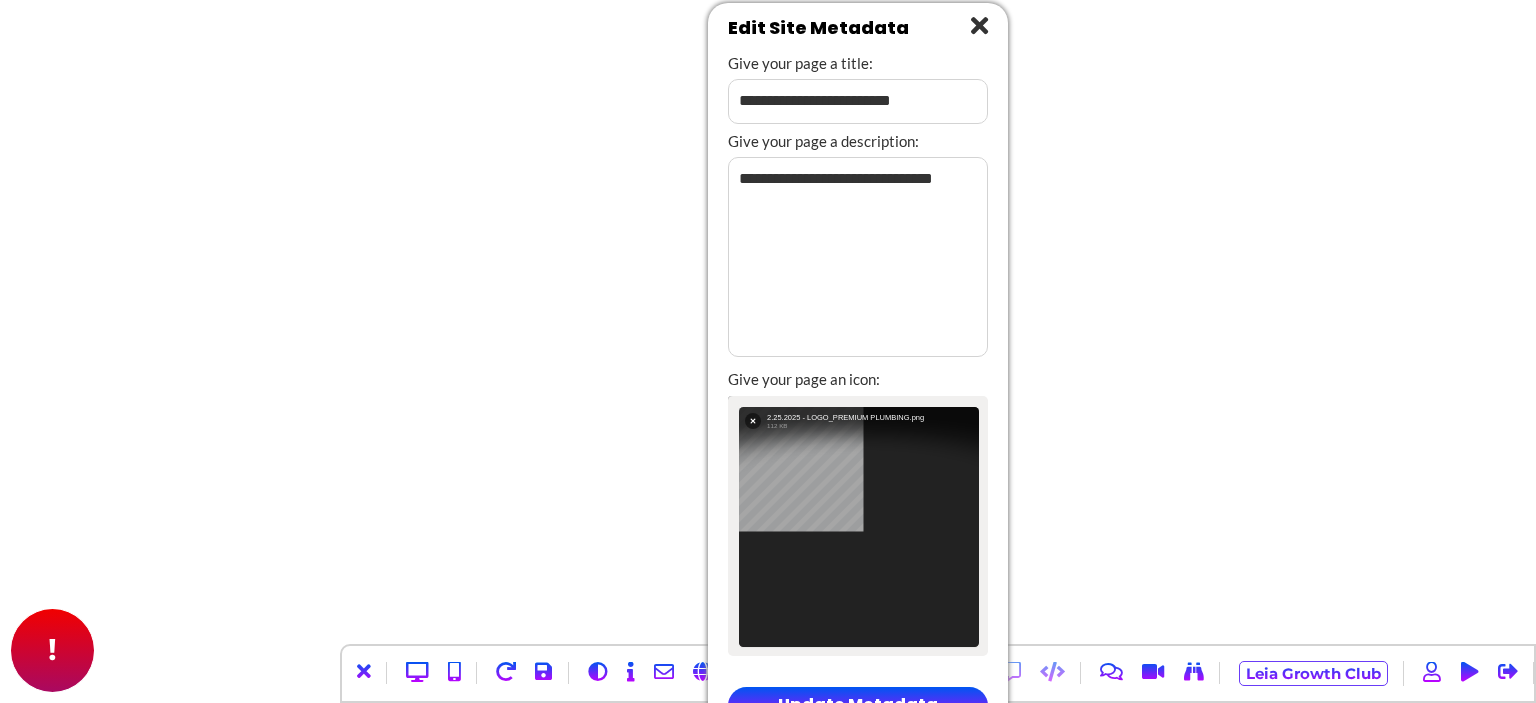 click at bounding box center (979, 25) 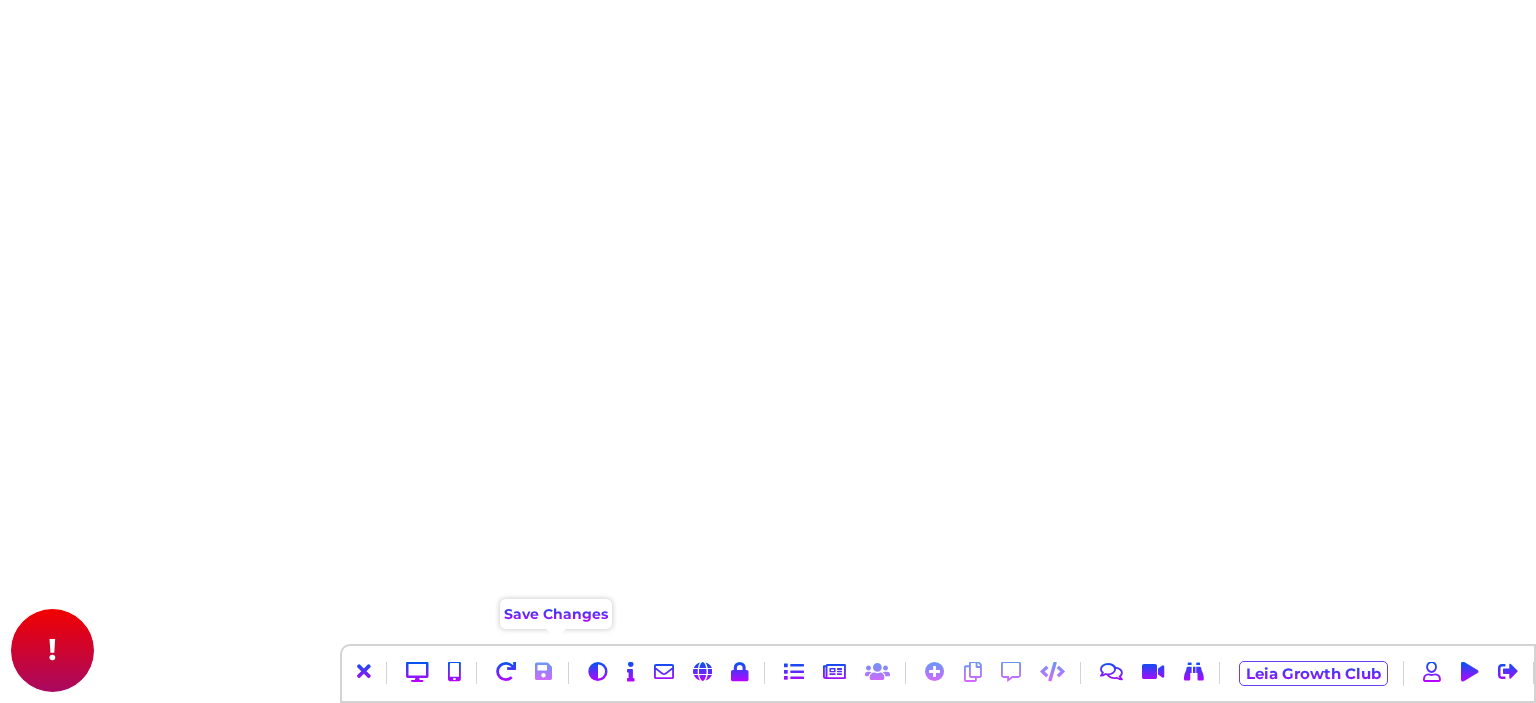 click at bounding box center [544, 672] 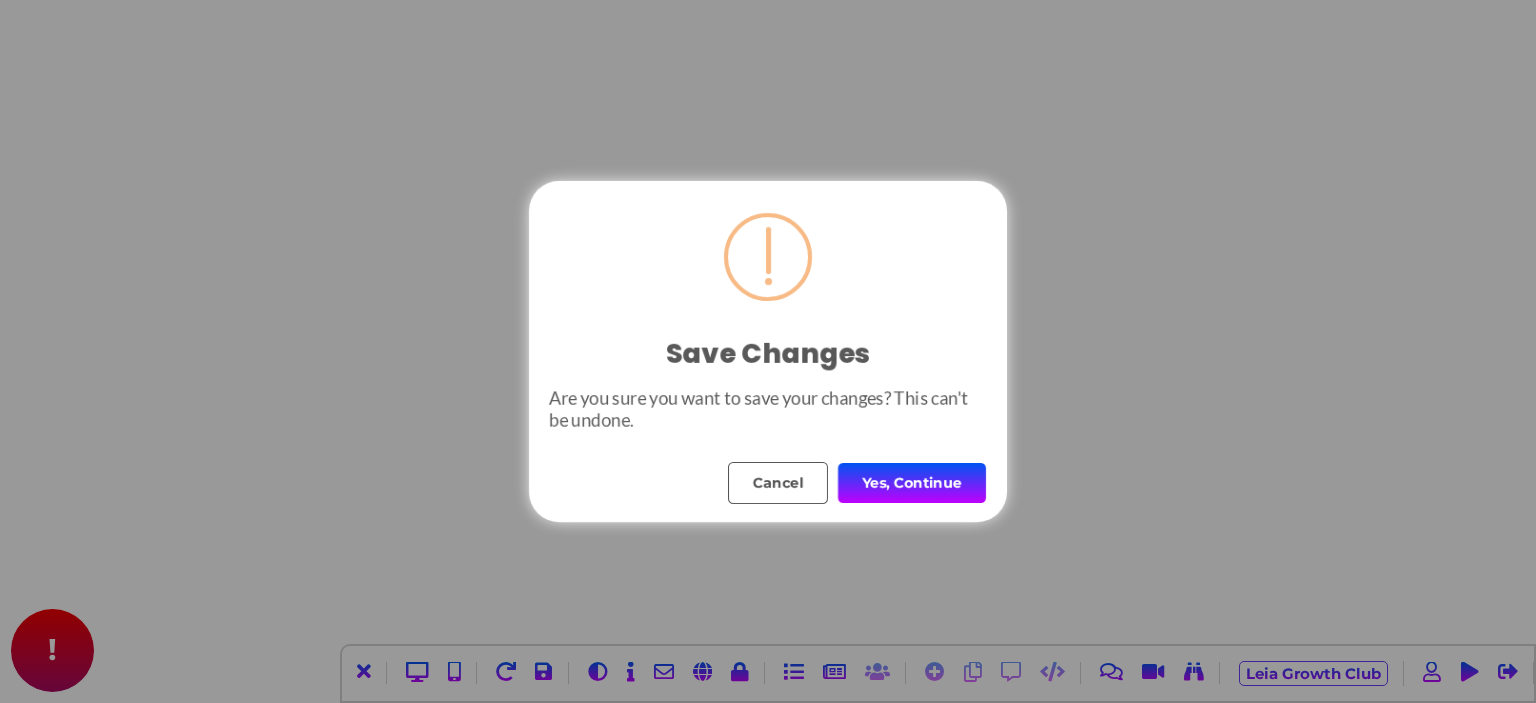 click on "Yes, Continue" at bounding box center [912, 483] 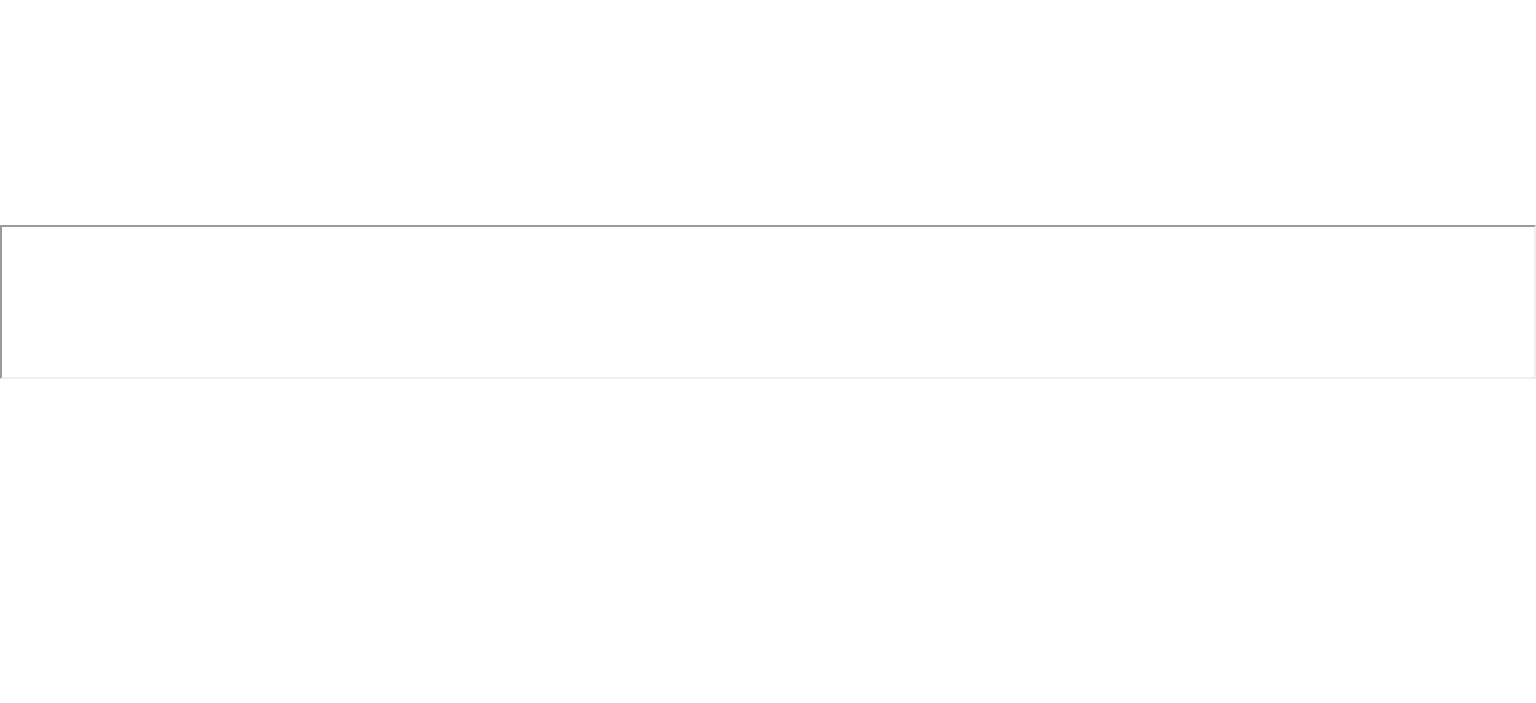 scroll, scrollTop: 0, scrollLeft: 0, axis: both 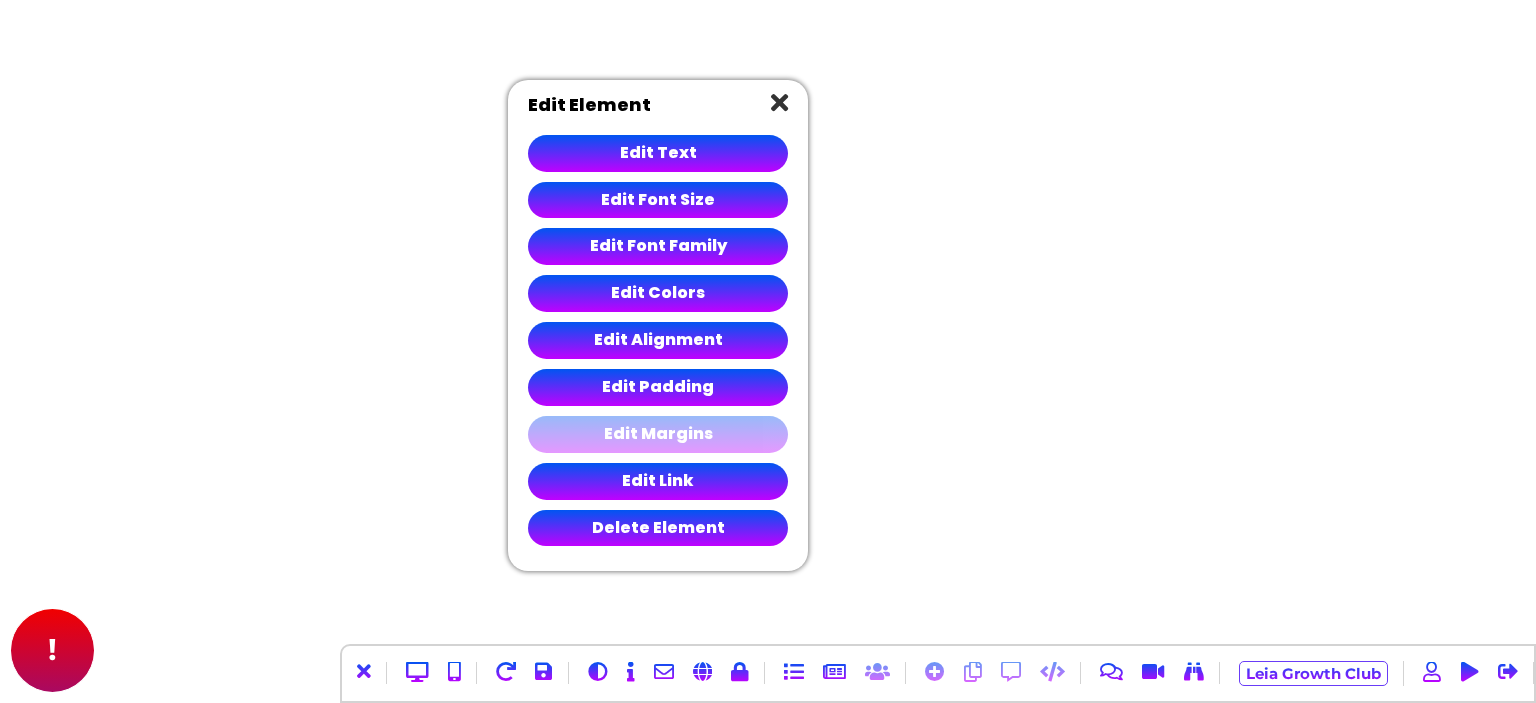click on "Edit Margins" at bounding box center [658, 434] 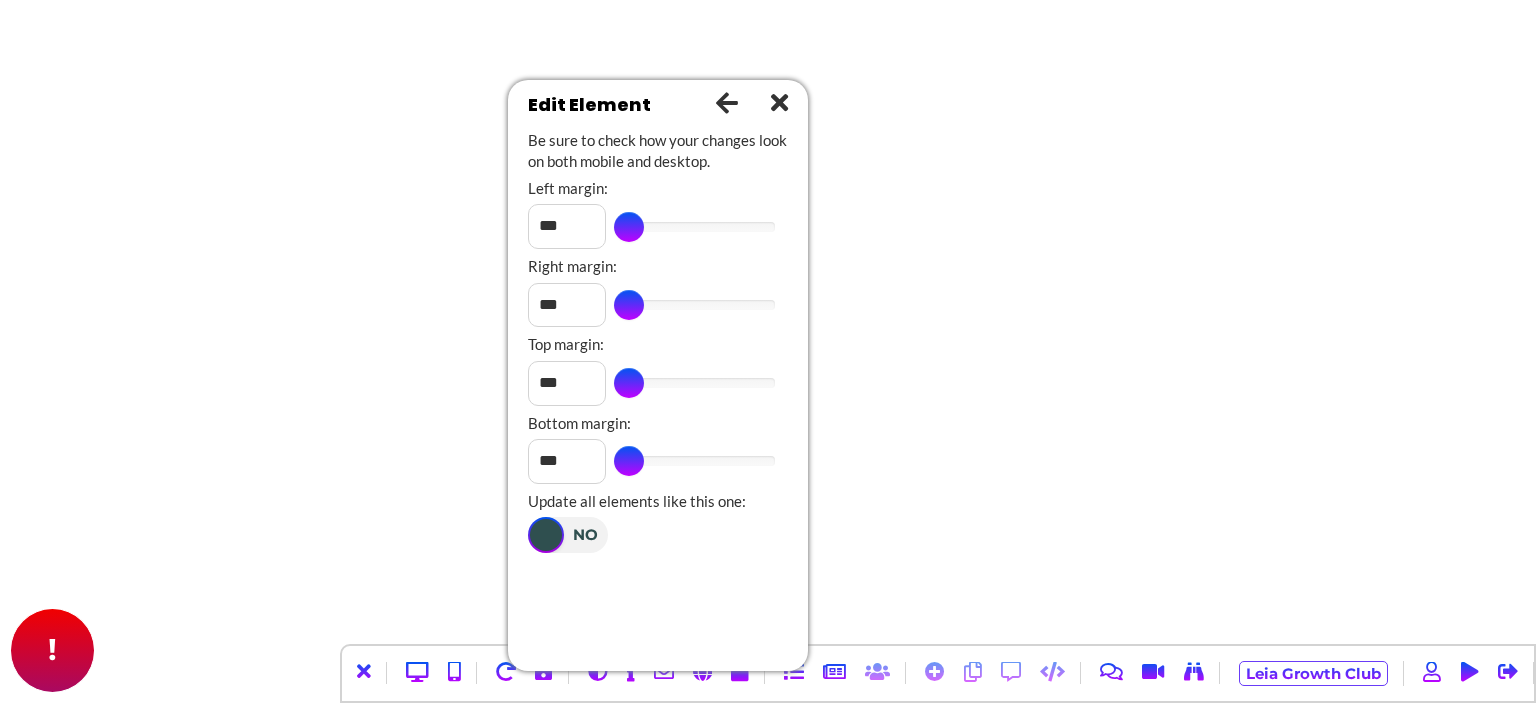 click at bounding box center [727, 102] 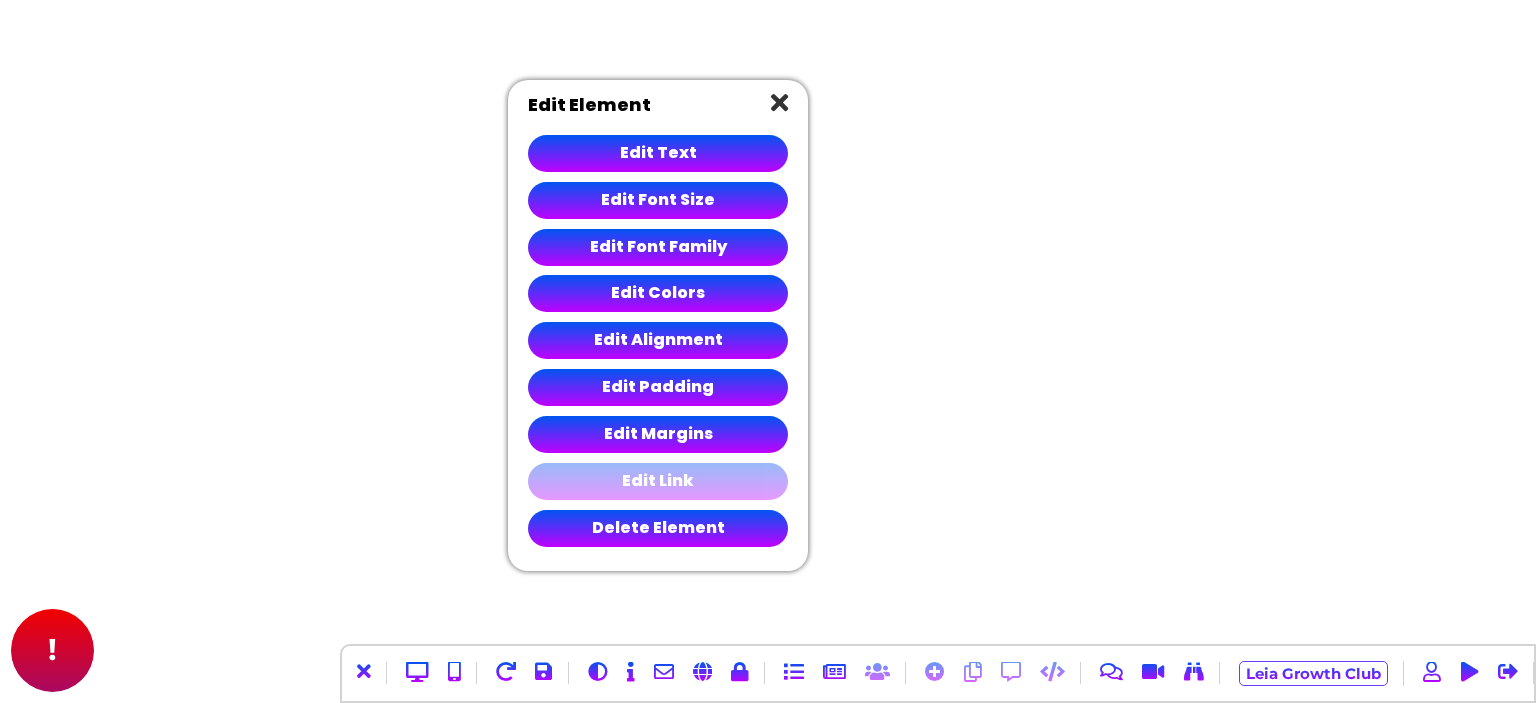 click on "Edit Link" at bounding box center (658, 481) 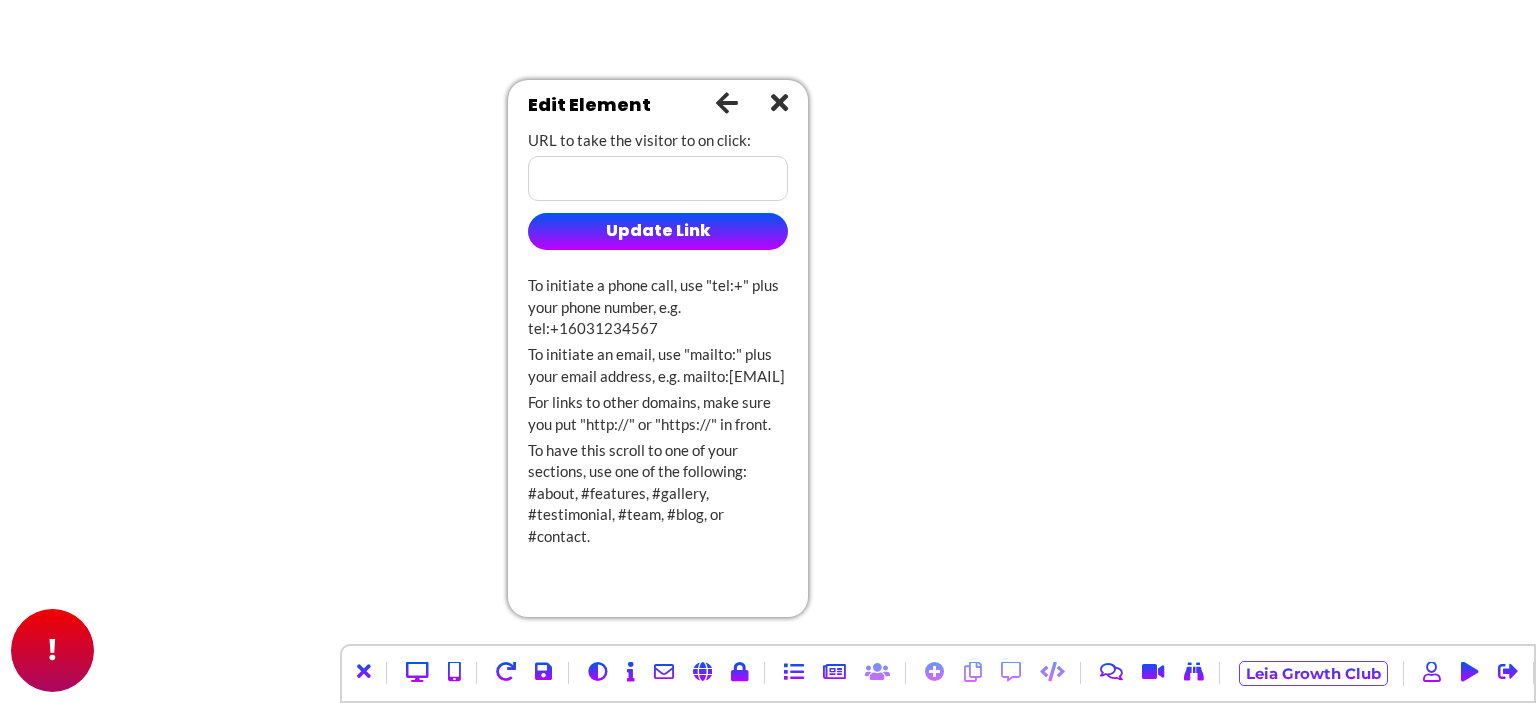 click at bounding box center (658, 178) 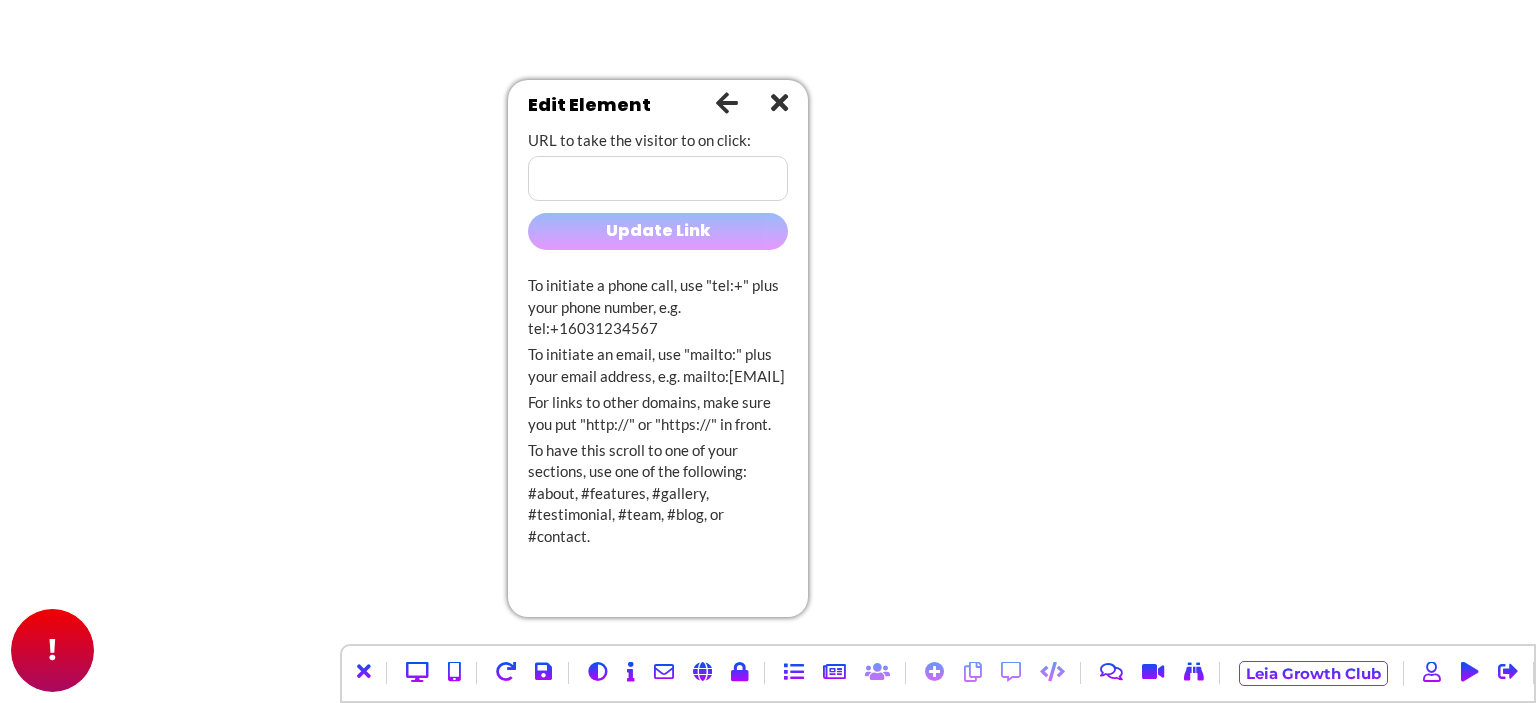 click on "Update Link" at bounding box center (658, 231) 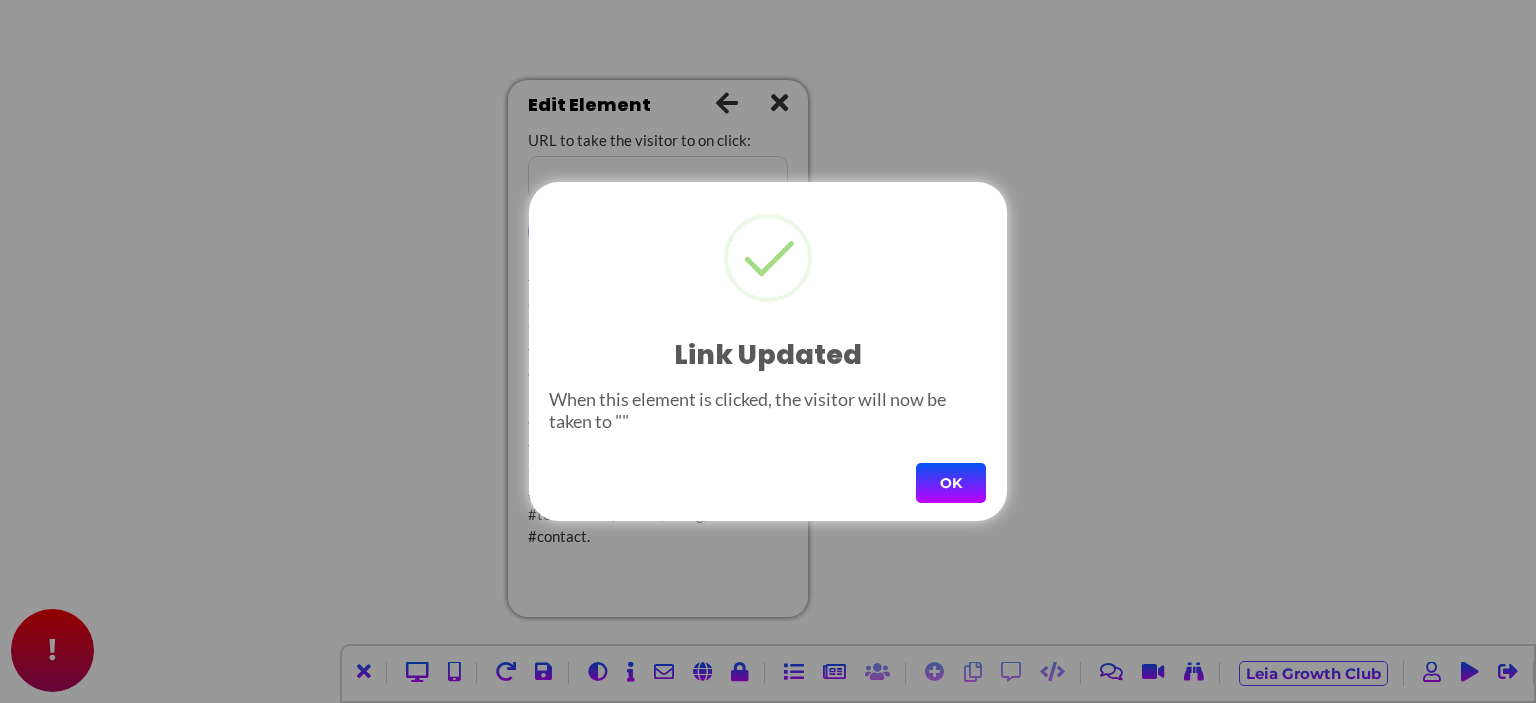 click on "OK" at bounding box center [951, 483] 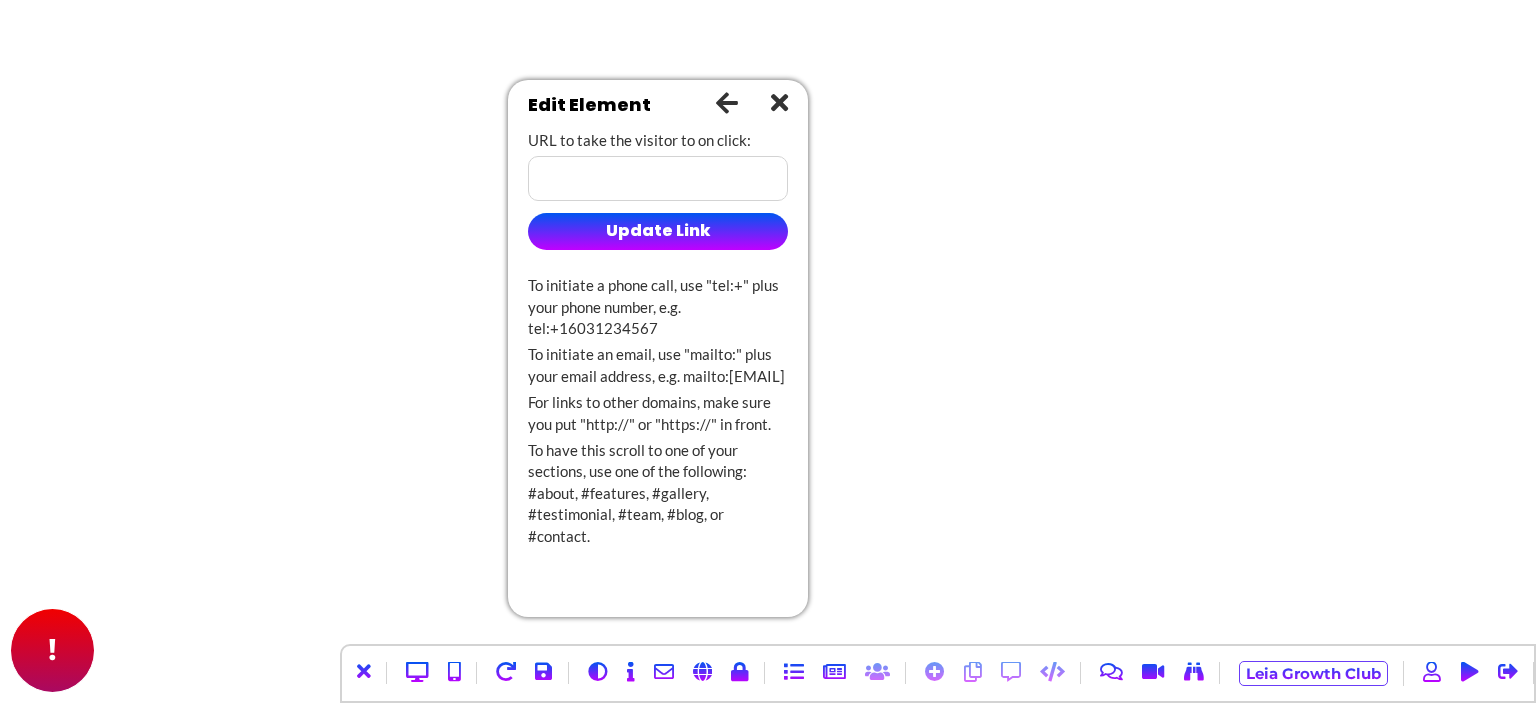 click at bounding box center (727, 102) 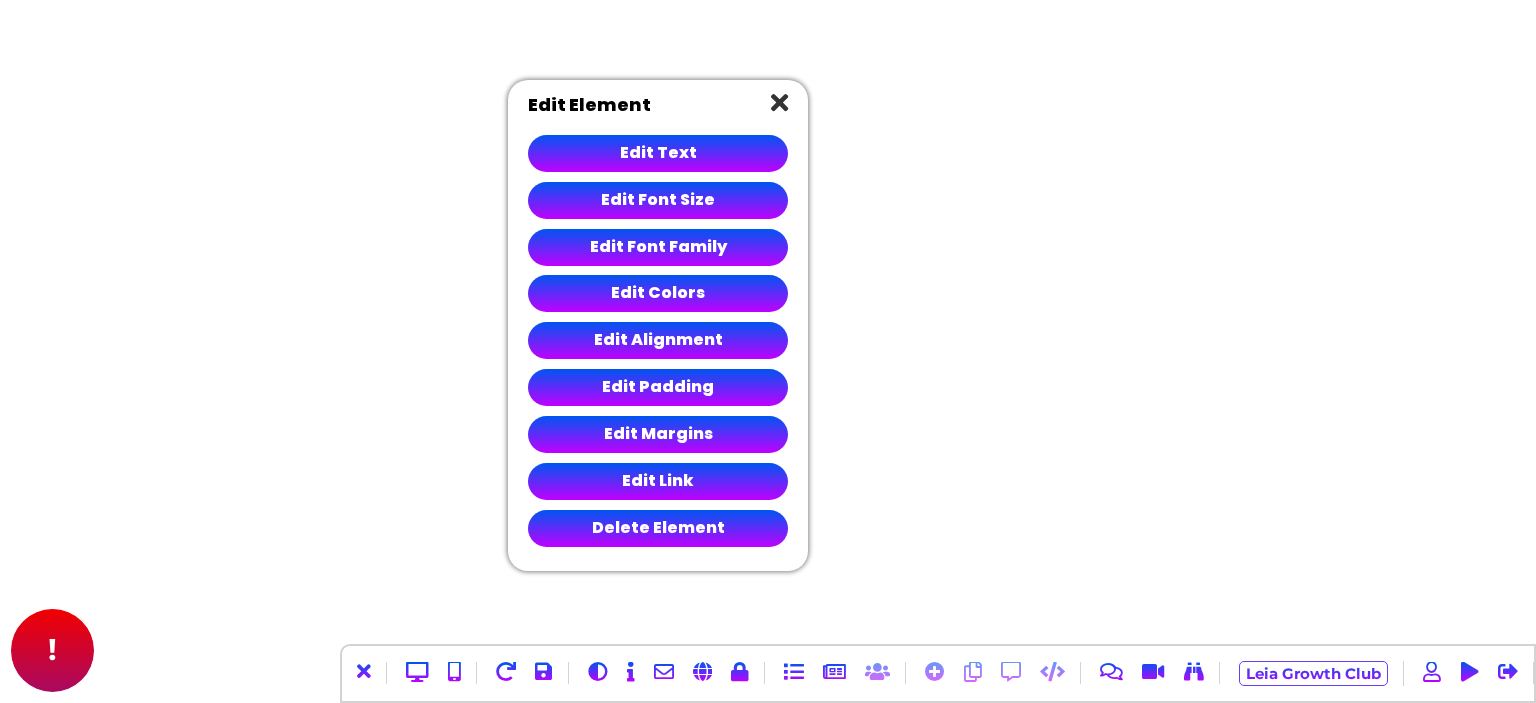 click at bounding box center (779, 102) 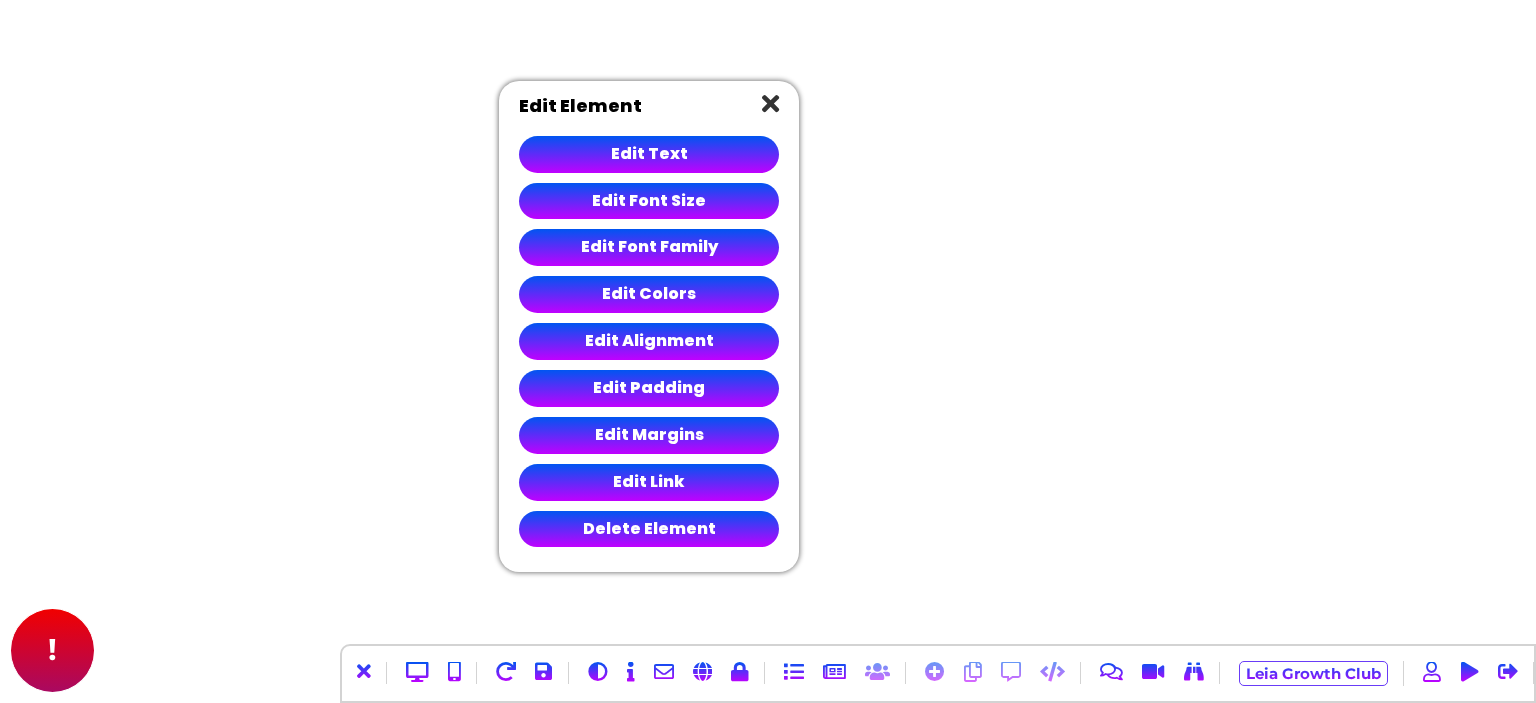 click at bounding box center (770, 103) 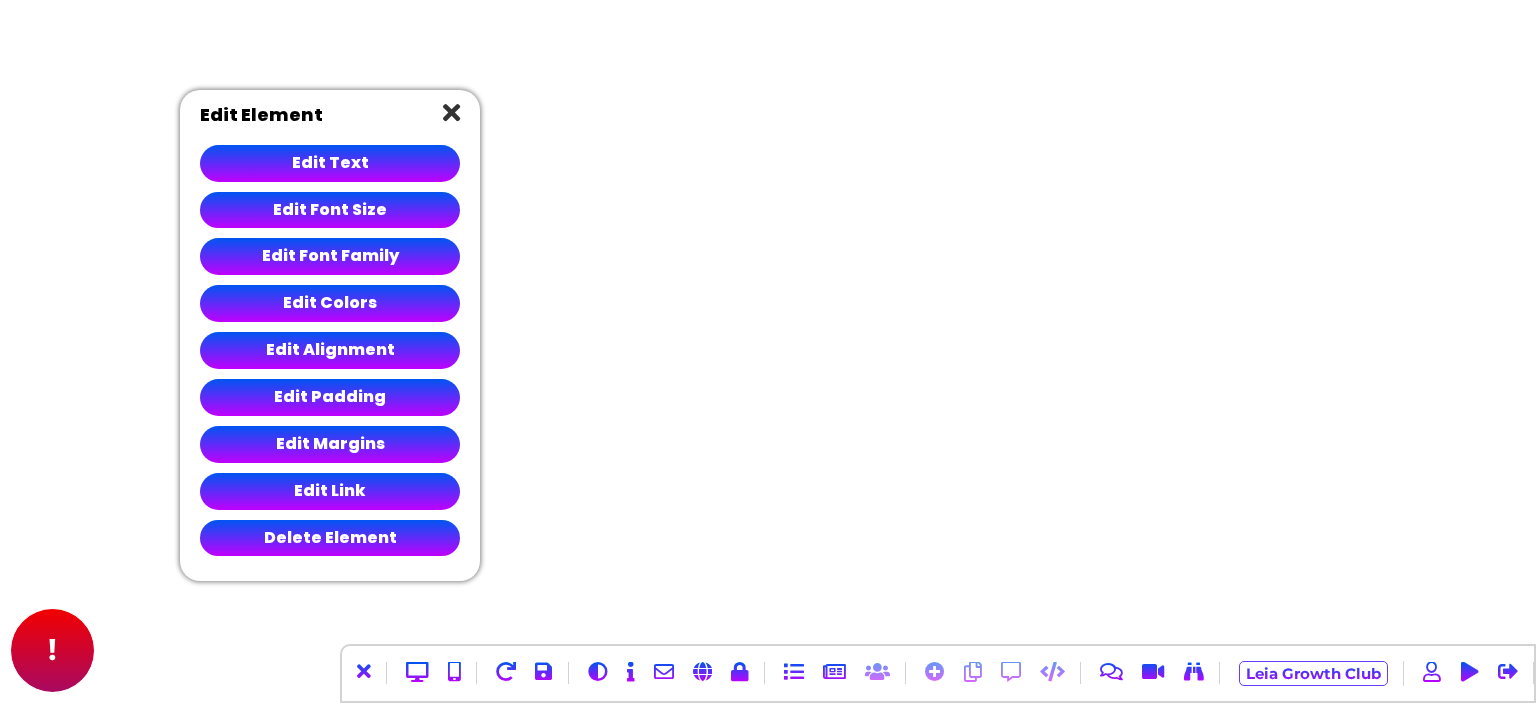 click at bounding box center [451, 112] 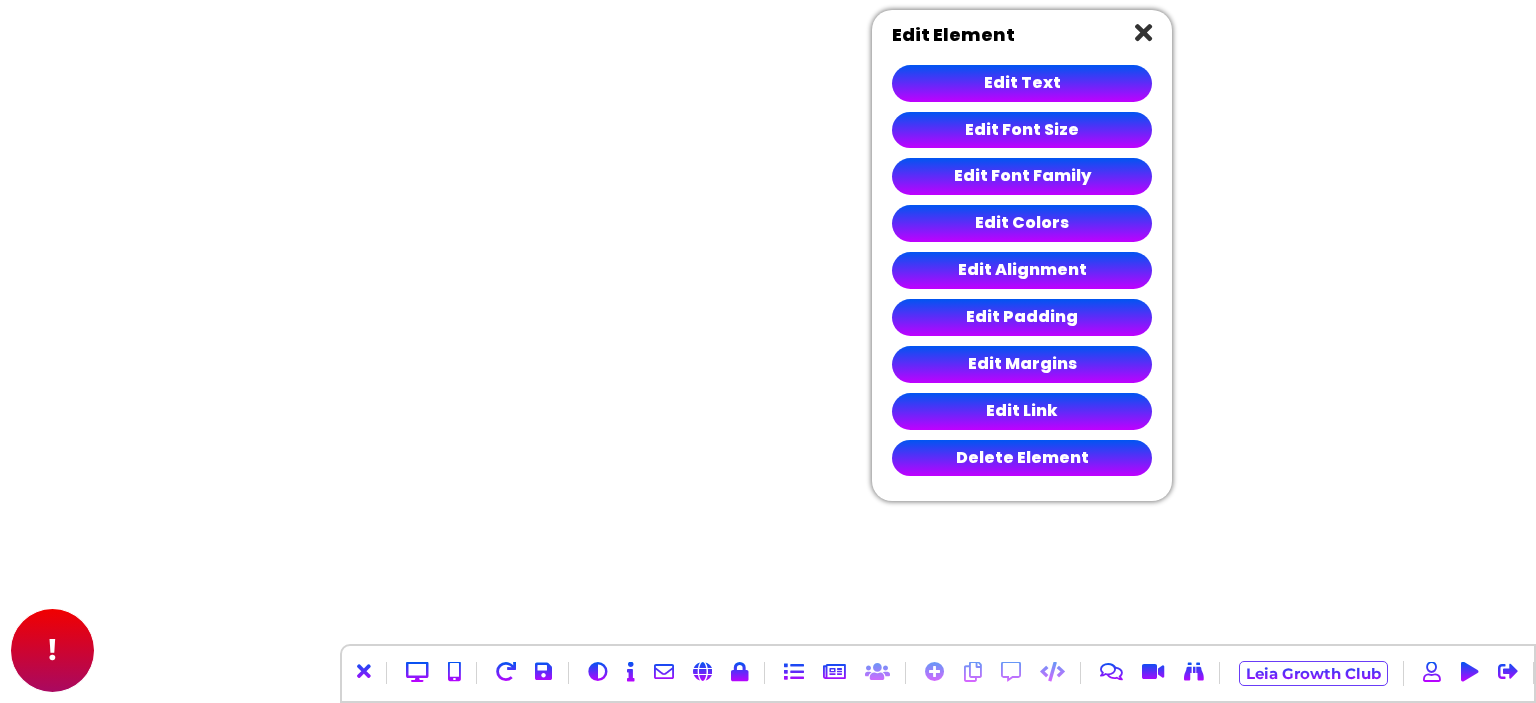click at bounding box center (1143, 32) 